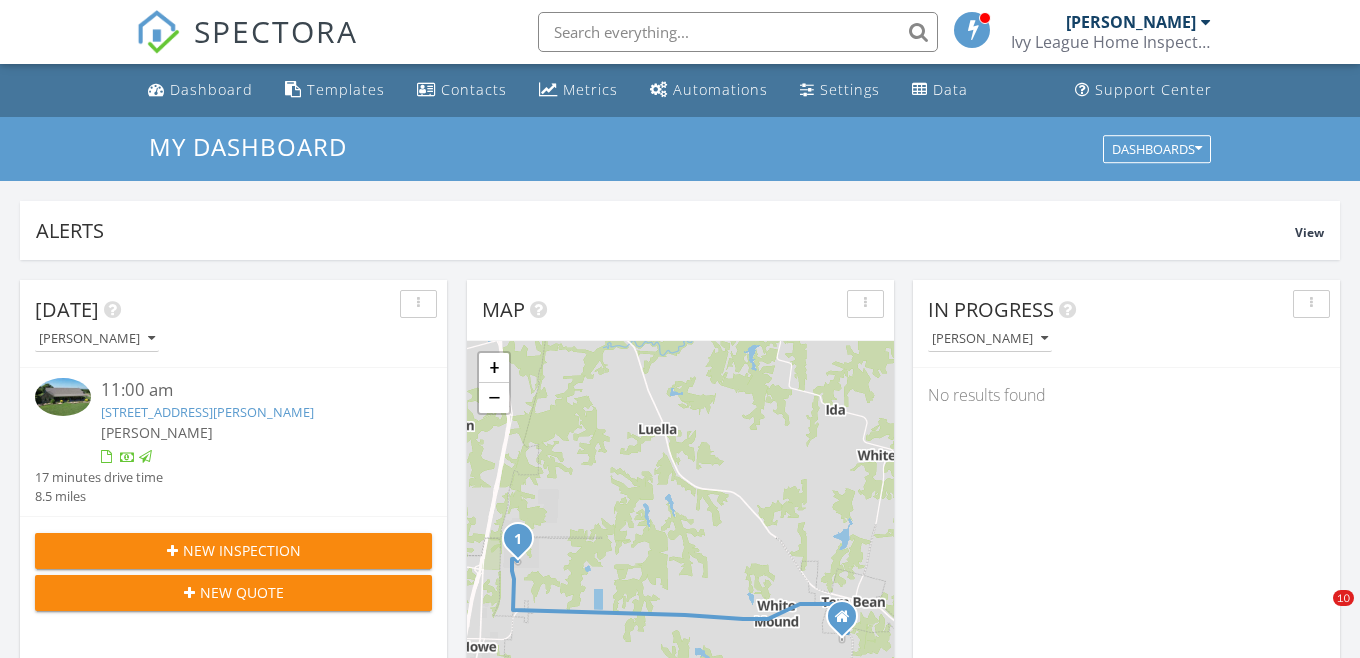scroll, scrollTop: 1298, scrollLeft: 0, axis: vertical 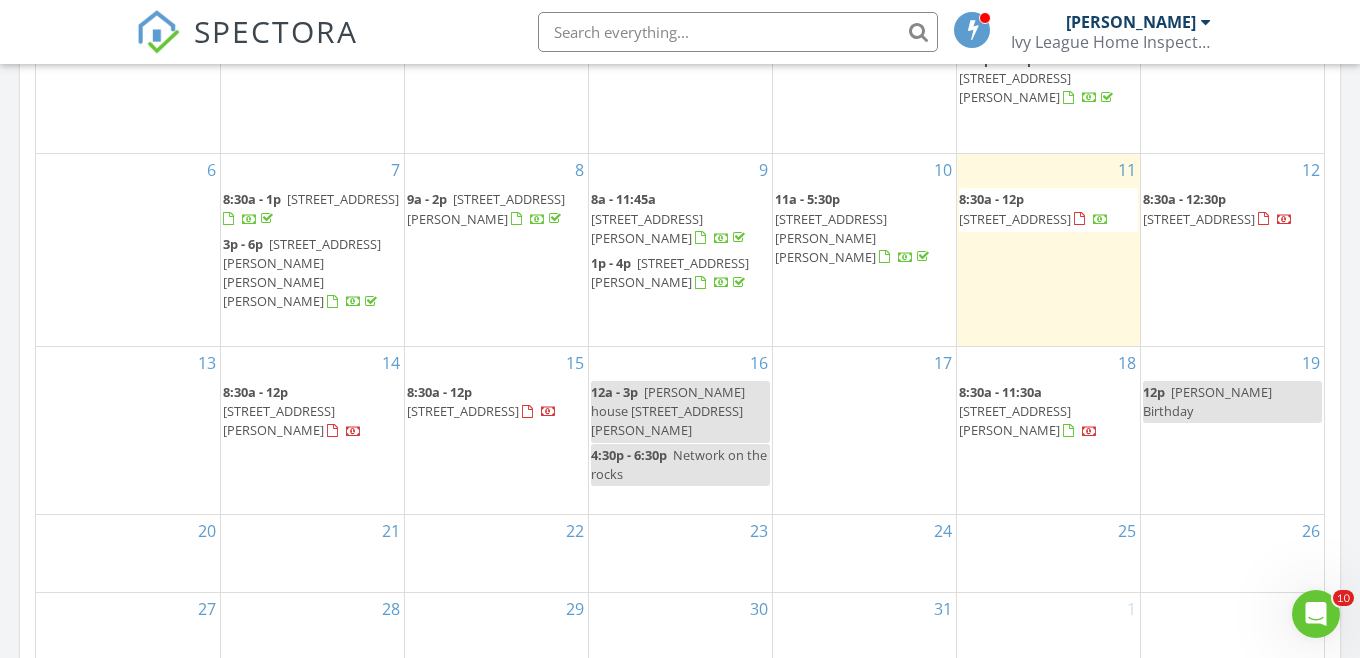 click on "1503 14th St, Honey Grove 75446" at bounding box center [1015, 219] 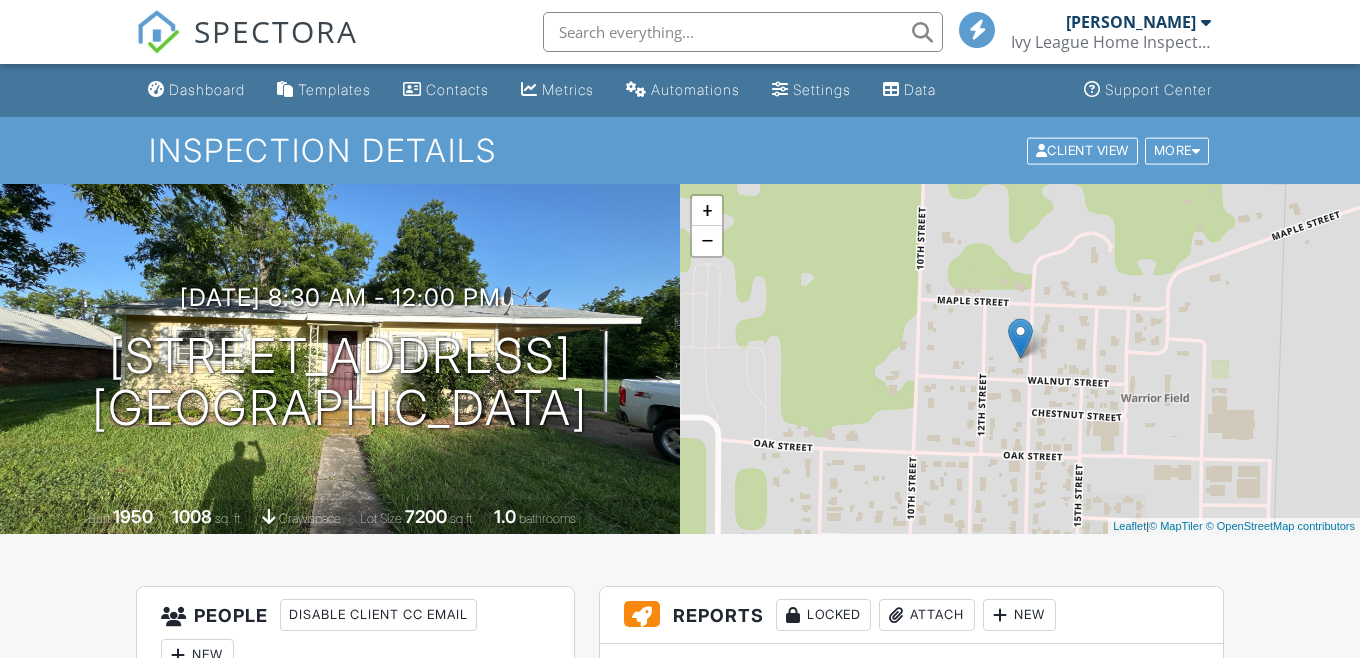 scroll, scrollTop: 1347, scrollLeft: 0, axis: vertical 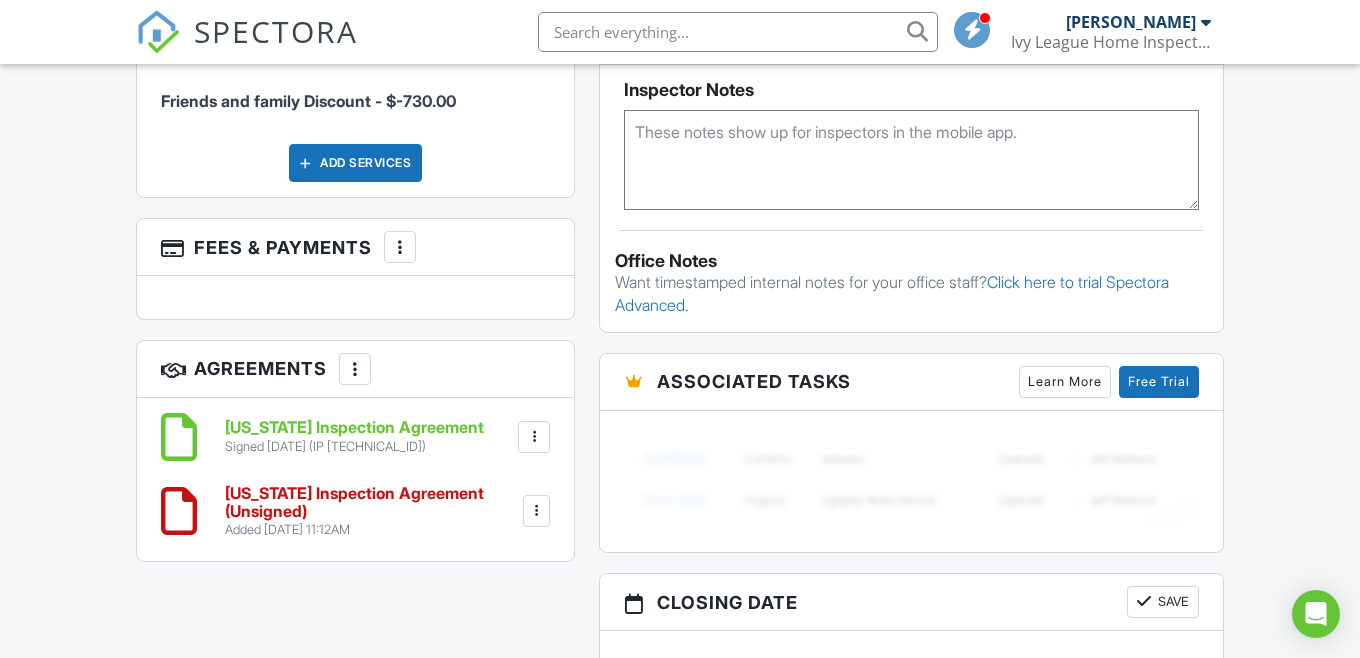 click on "Texas Inspection Agreement
(Unsigned)" at bounding box center (372, 502) 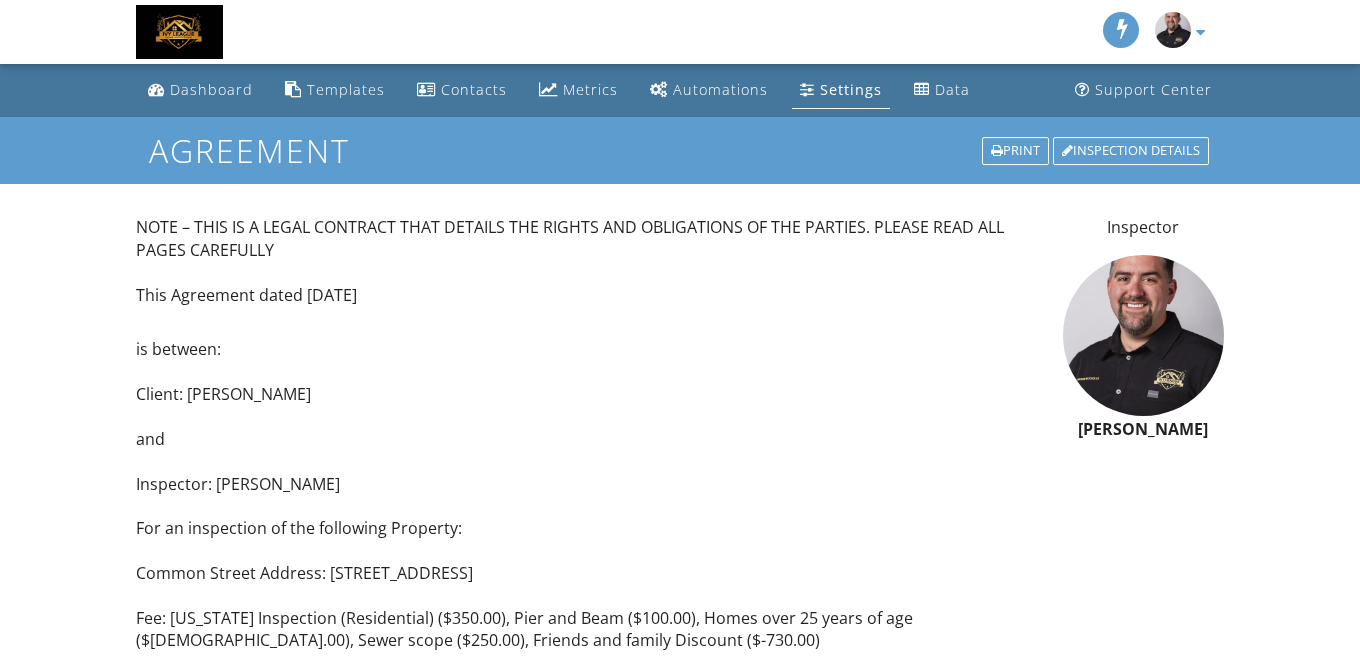 scroll, scrollTop: 0, scrollLeft: 0, axis: both 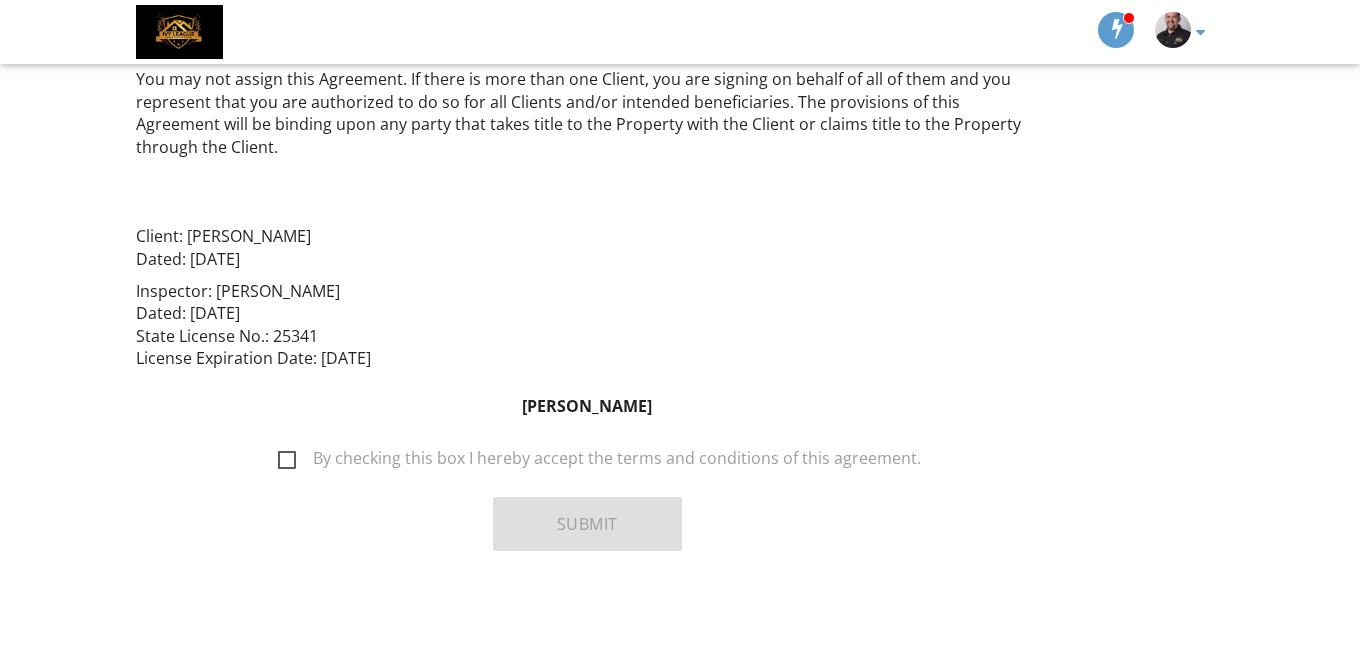 click on "By checking this box I hereby accept the terms and conditions of this agreement." at bounding box center [599, 461] 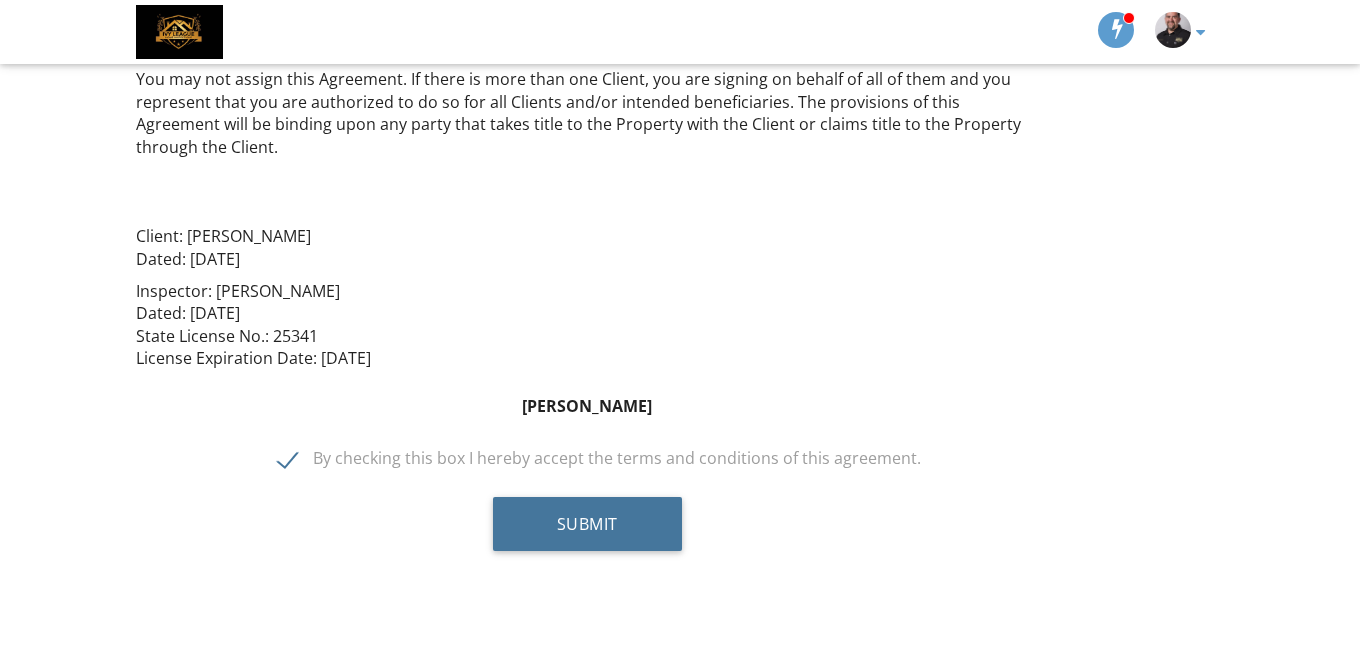 click on "Submit" at bounding box center (587, 524) 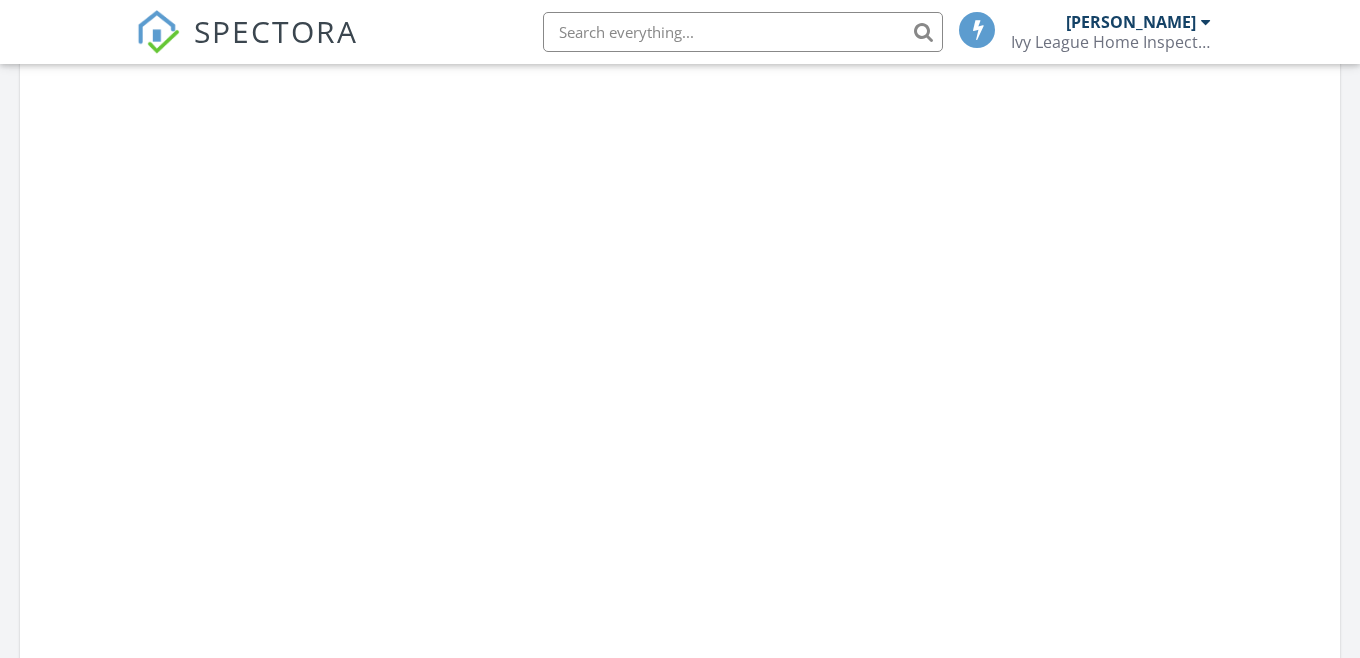 scroll, scrollTop: 1164, scrollLeft: 0, axis: vertical 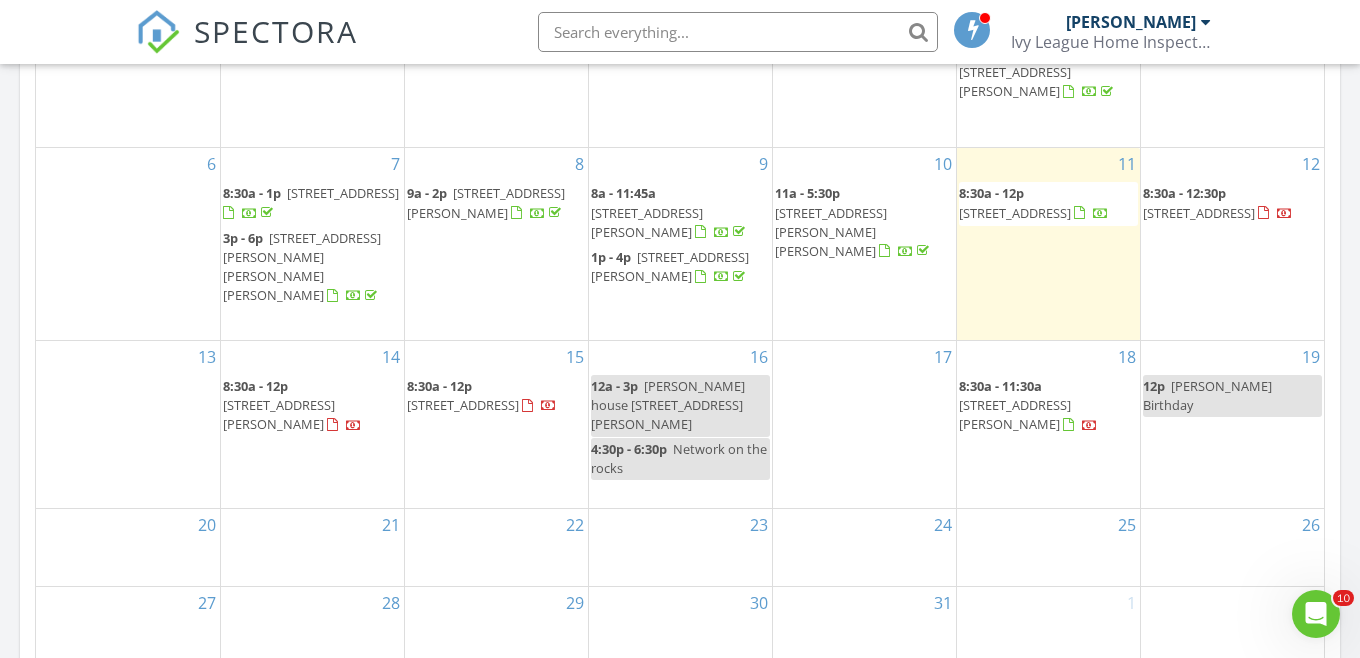 click on "Cristi house 213 W Scott" at bounding box center [668, 405] 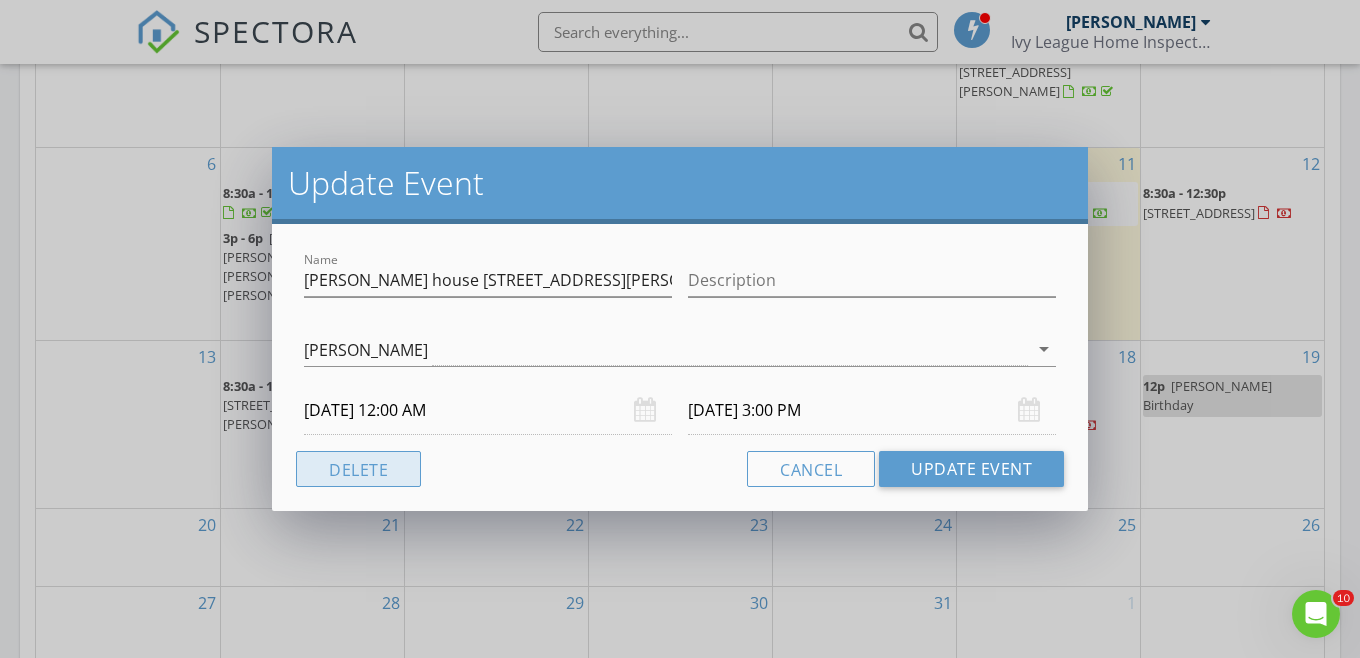 click on "Delete" at bounding box center [358, 469] 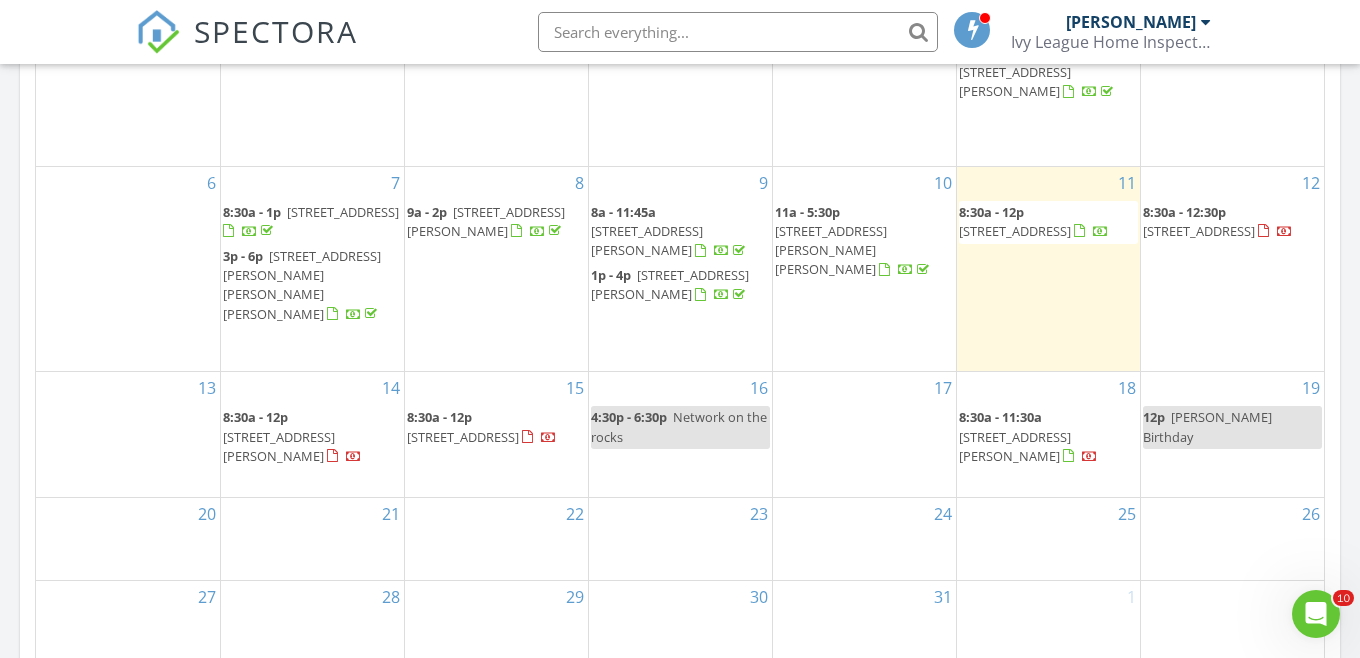 click on "8:30a - 12:30p" at bounding box center [1184, 212] 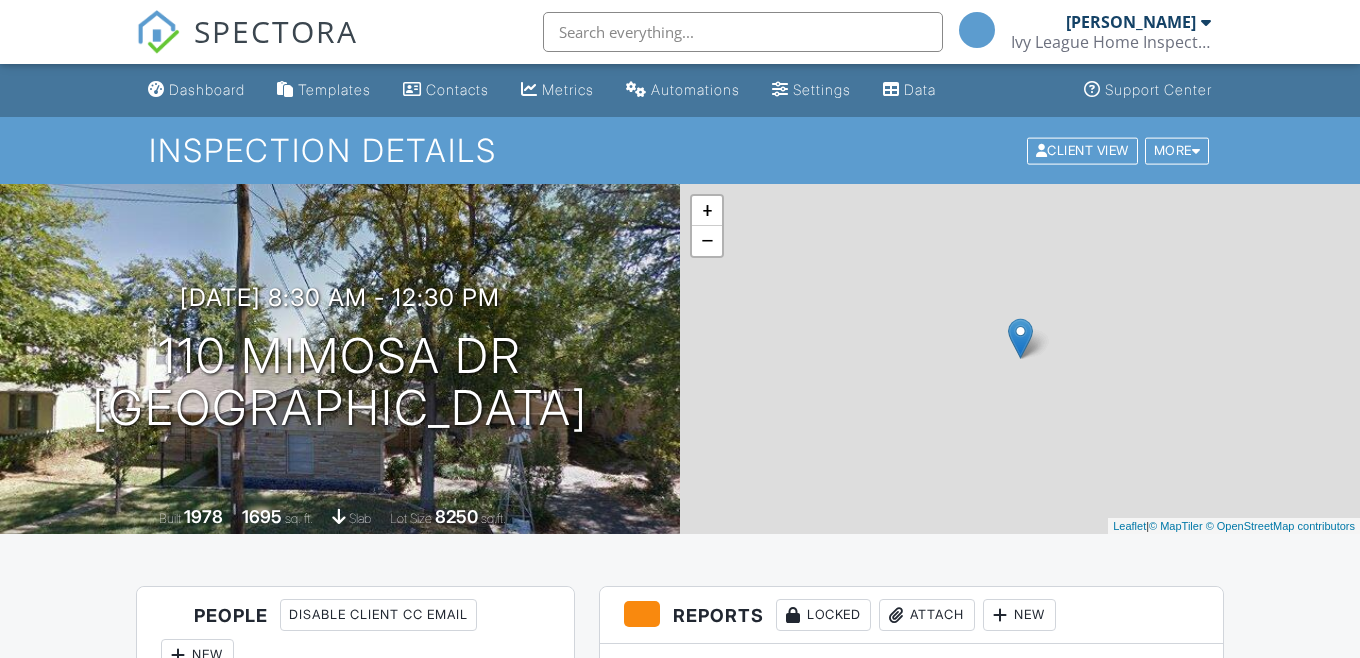 scroll, scrollTop: 0, scrollLeft: 0, axis: both 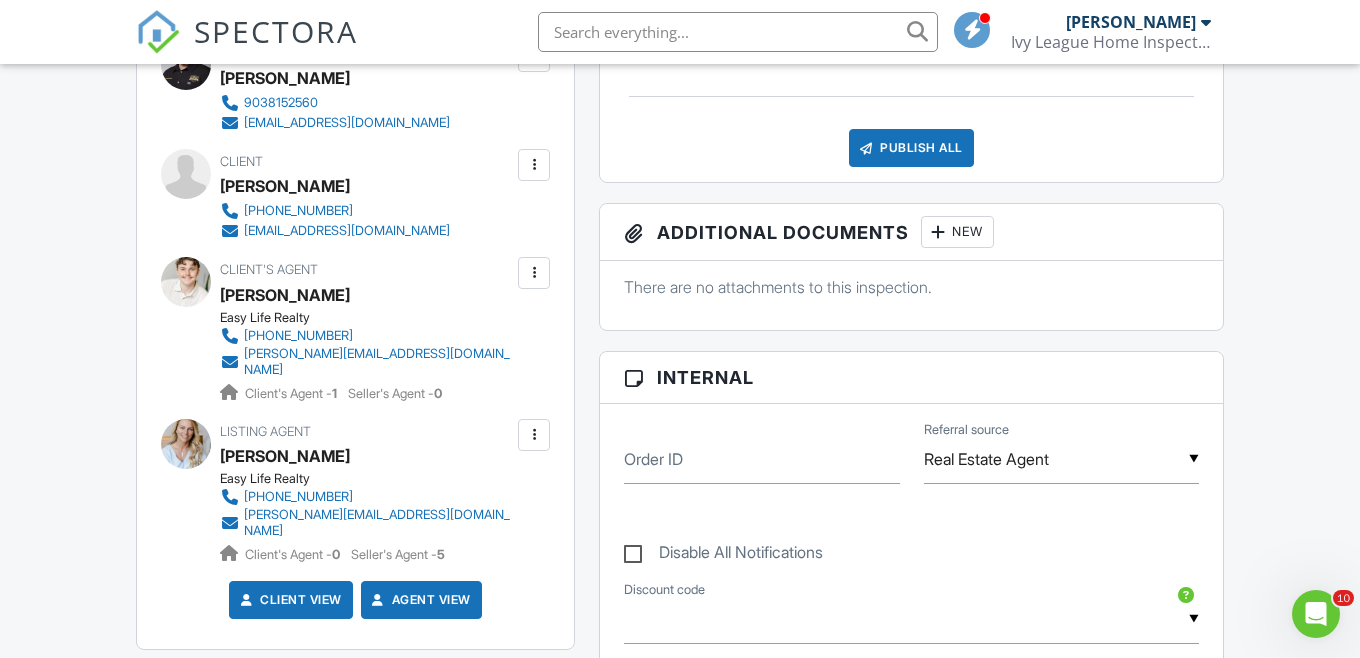 click at bounding box center (534, 165) 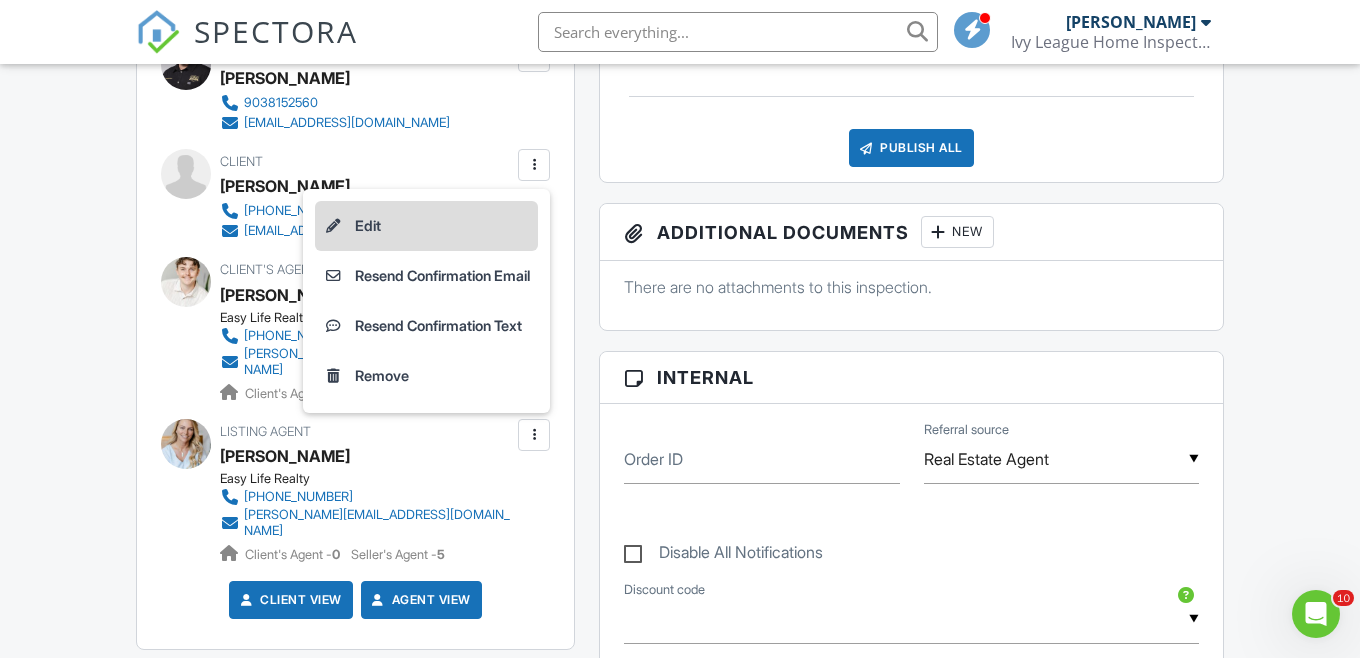 click on "Edit" at bounding box center (426, 226) 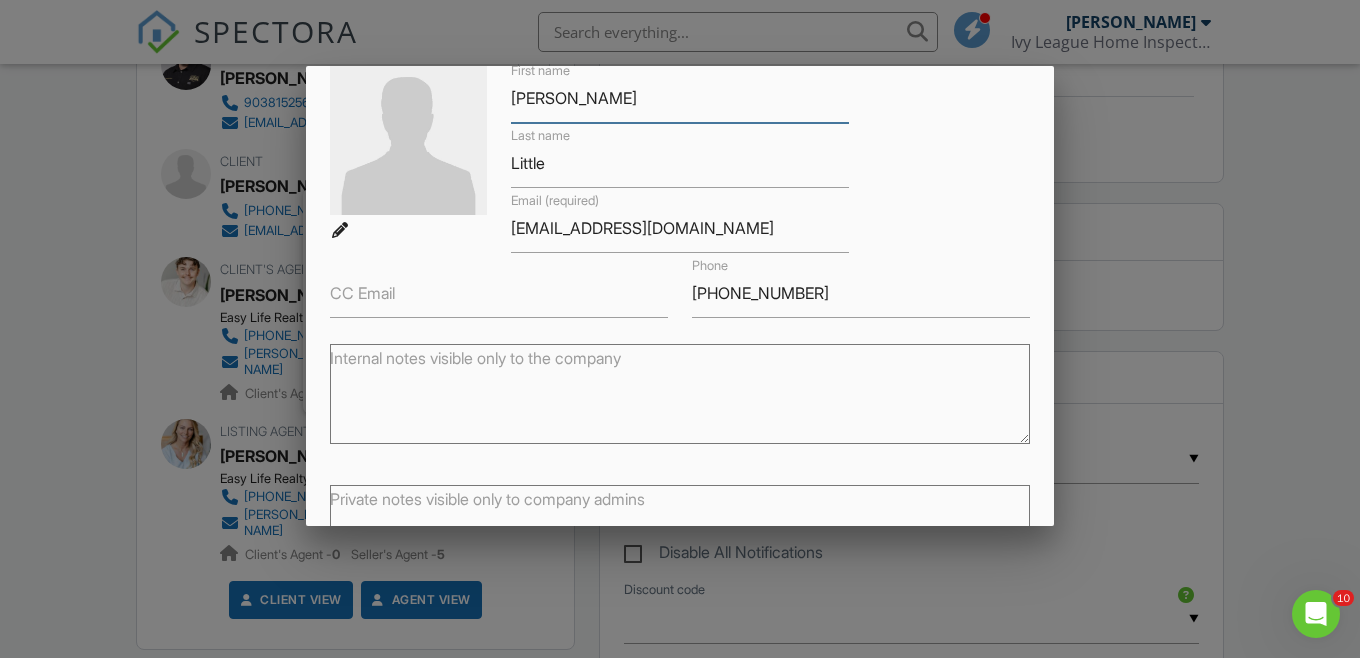 scroll, scrollTop: 110, scrollLeft: 0, axis: vertical 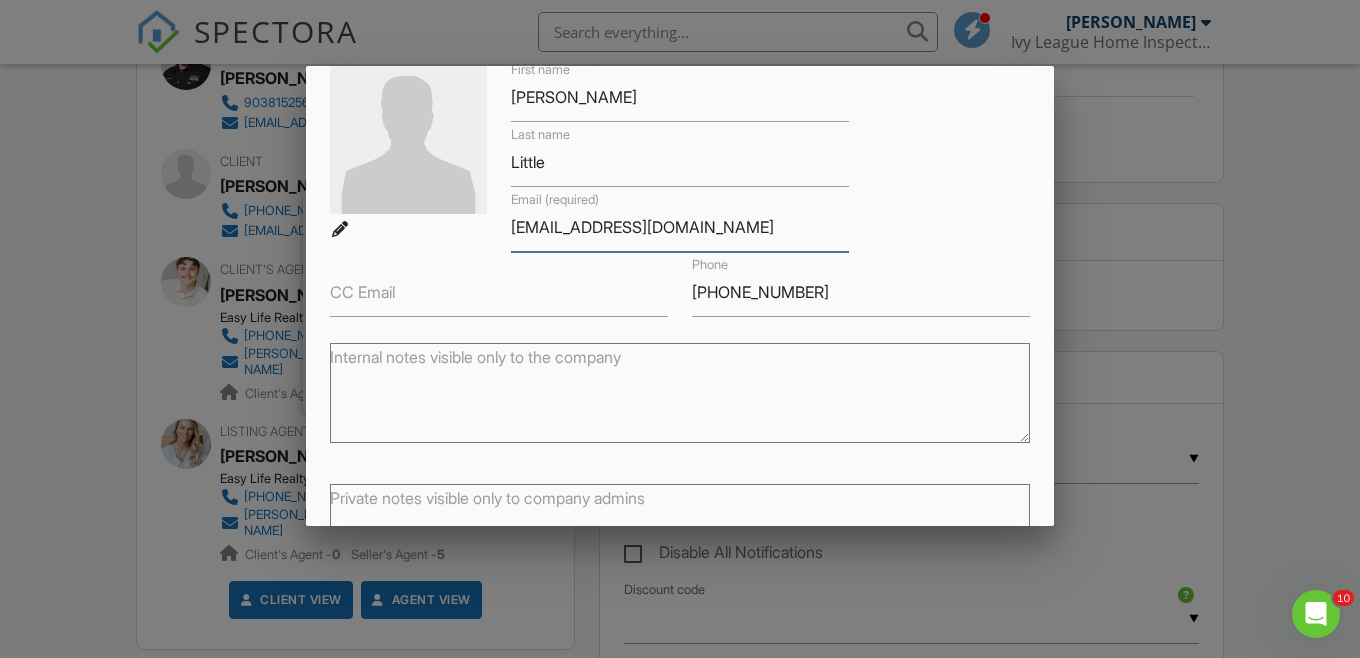 click on "[EMAIL_ADDRESS][DOMAIN_NAME]" at bounding box center [680, 227] 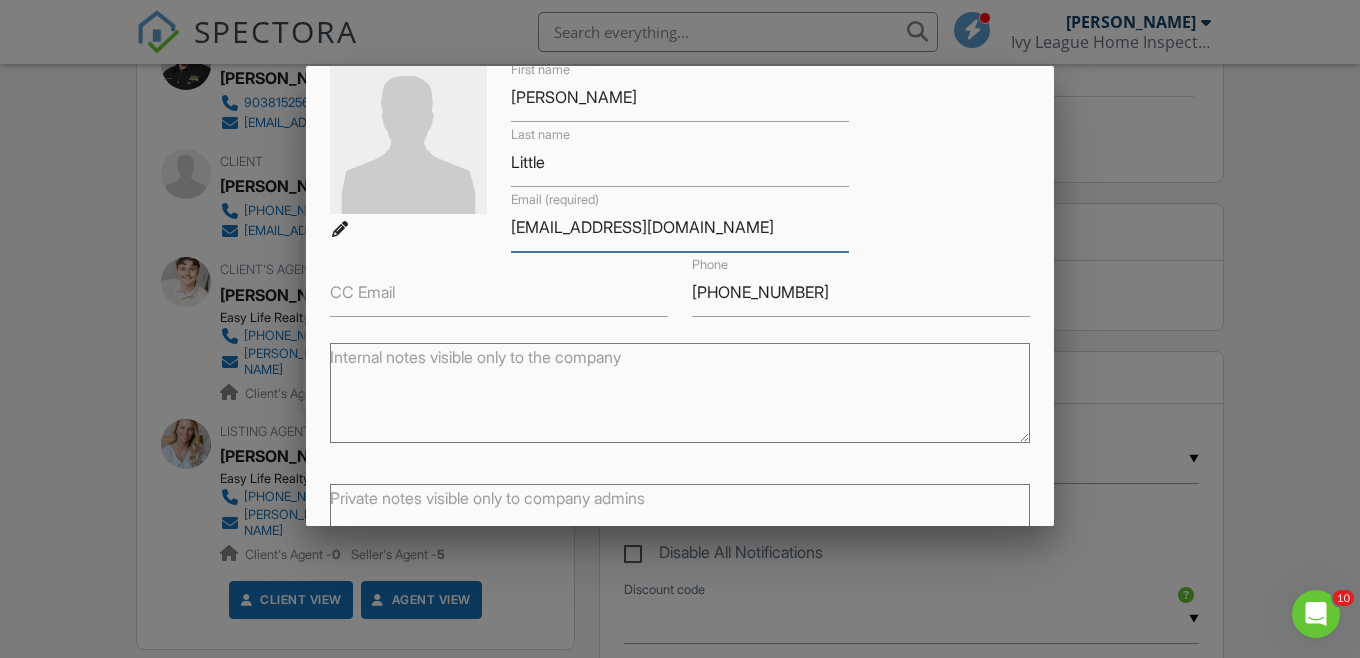 click on "[EMAIL_ADDRESS][DOMAIN_NAME]" at bounding box center (680, 227) 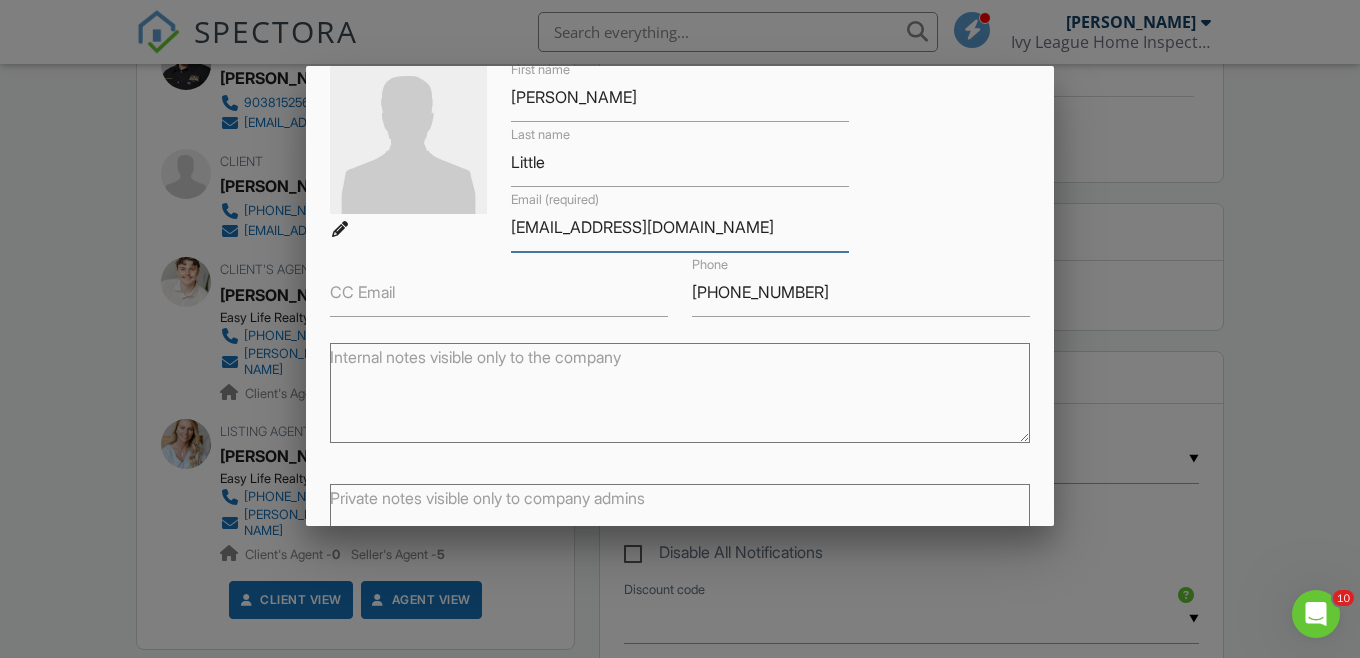 click on "[EMAIL_ADDRESS][DOMAIN_NAME]" at bounding box center (680, 227) 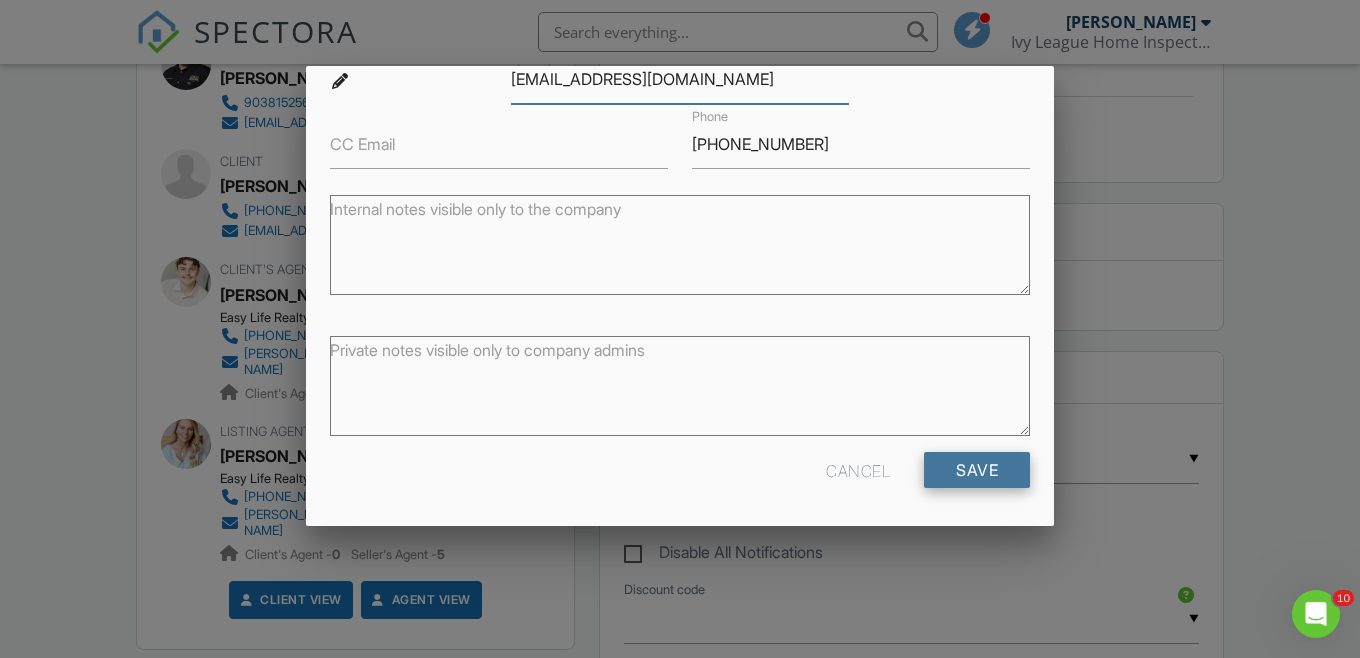 type on "littlelpc843@gmail.com" 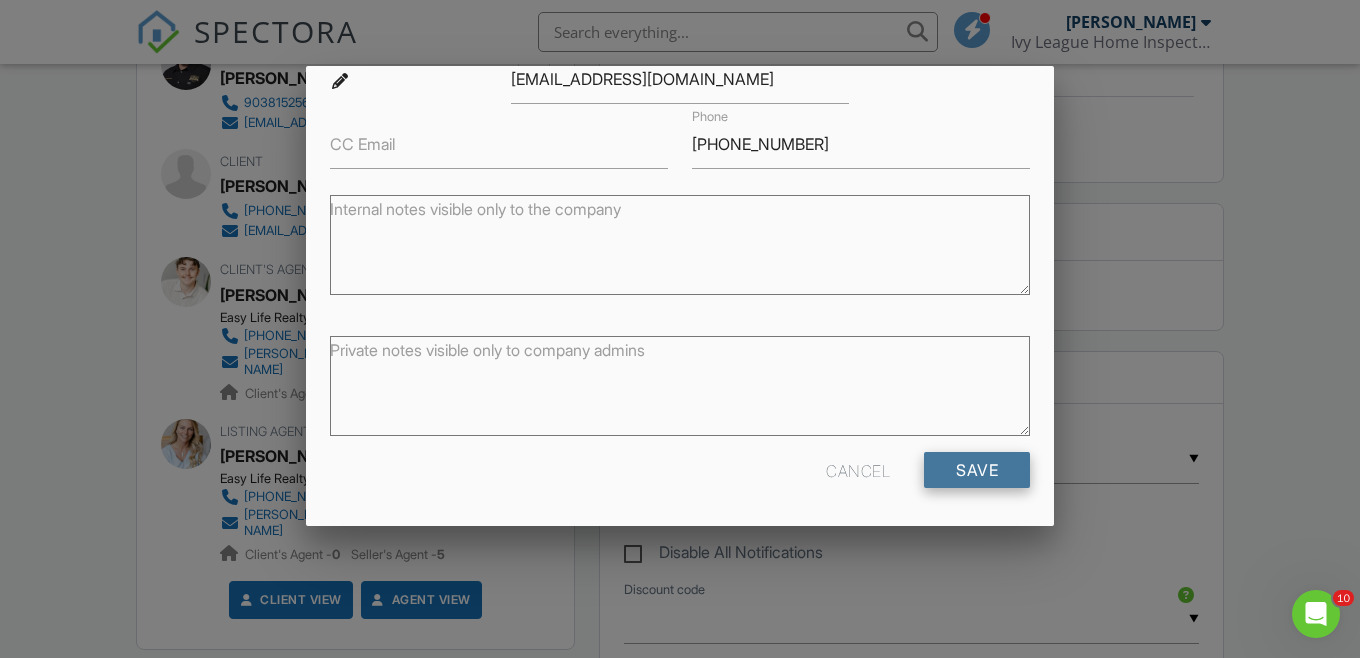 click on "Save" at bounding box center [977, 470] 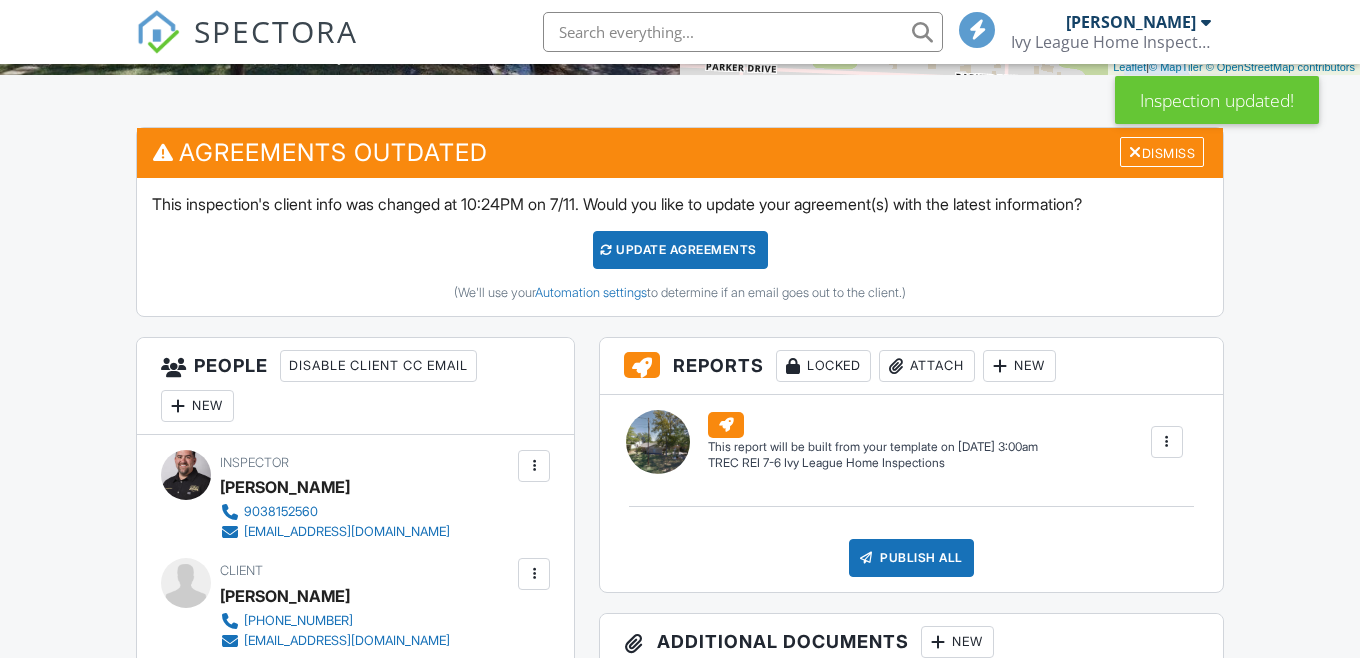 scroll, scrollTop: 1179, scrollLeft: 0, axis: vertical 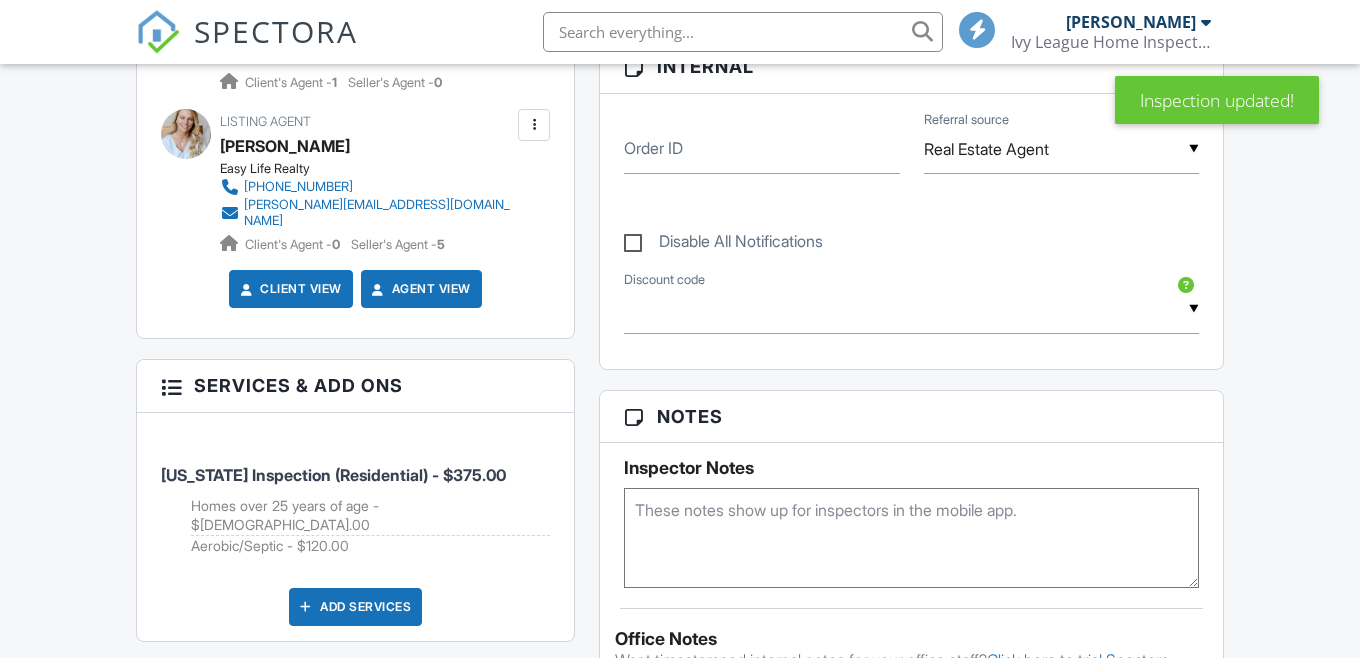 drag, startPoint x: 638, startPoint y: 245, endPoint x: 593, endPoint y: 291, distance: 64.3506 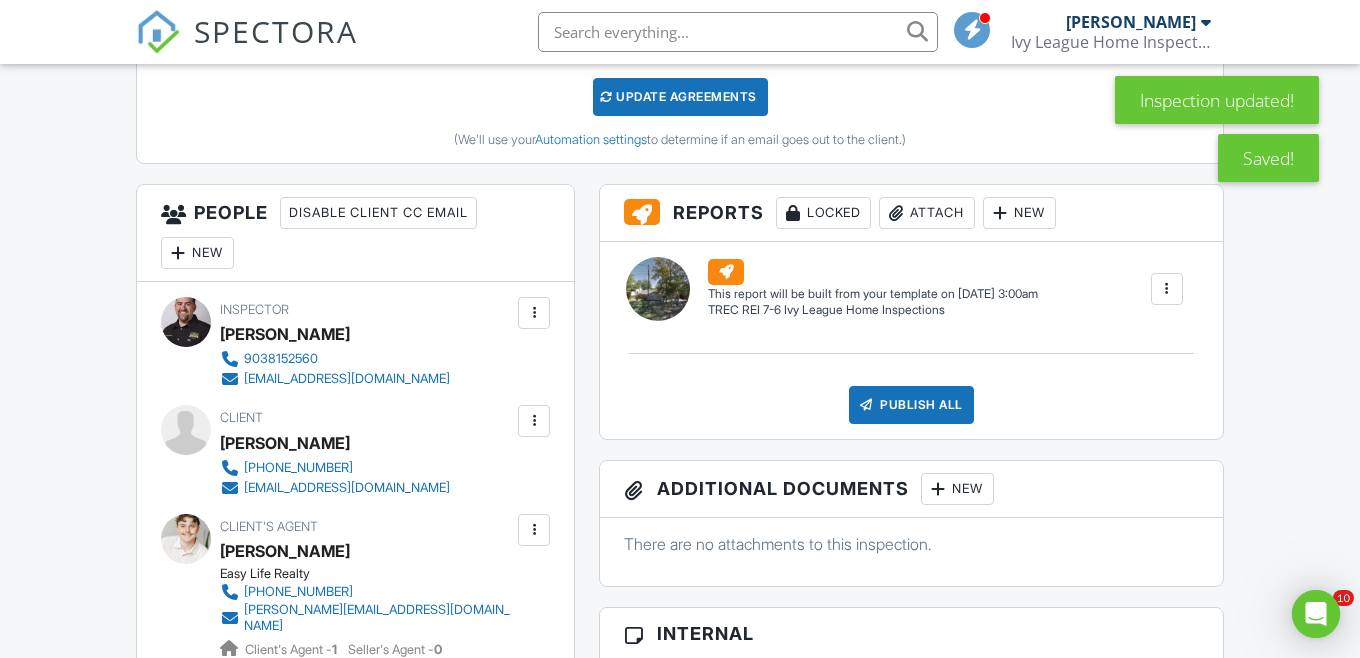 scroll, scrollTop: 0, scrollLeft: 0, axis: both 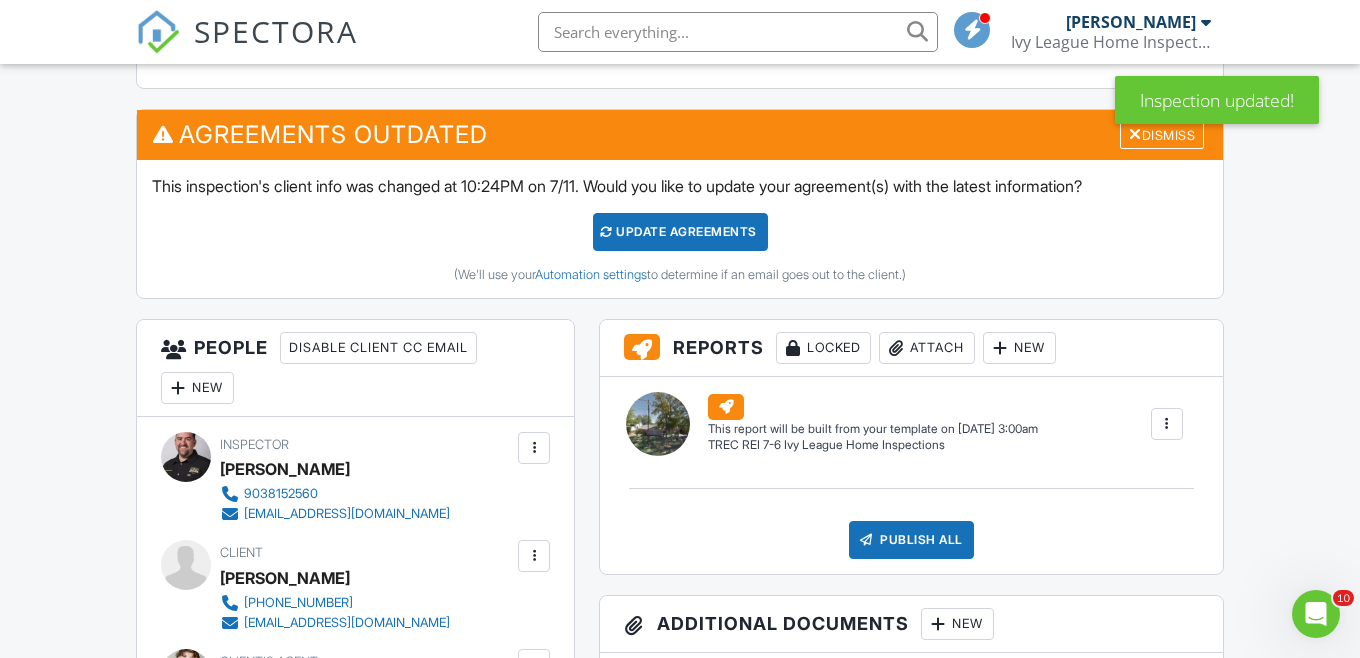 click on "Update Agreements" at bounding box center (680, 232) 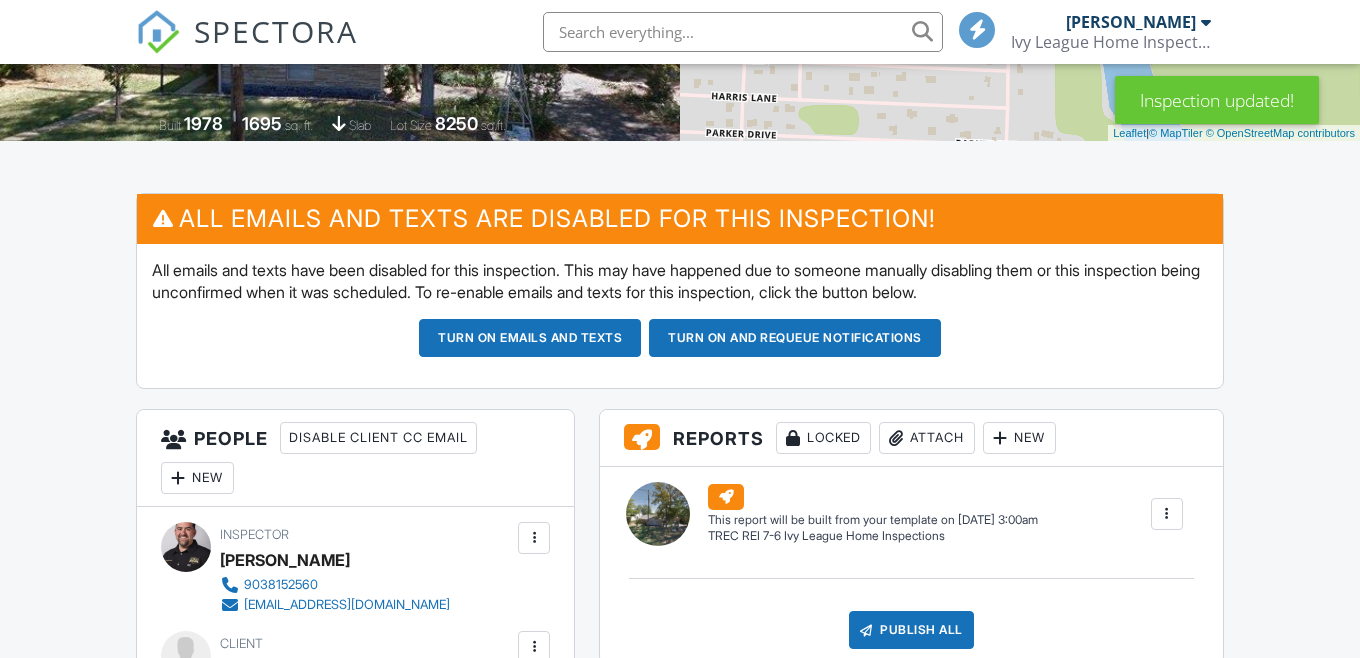 scroll, scrollTop: 393, scrollLeft: 0, axis: vertical 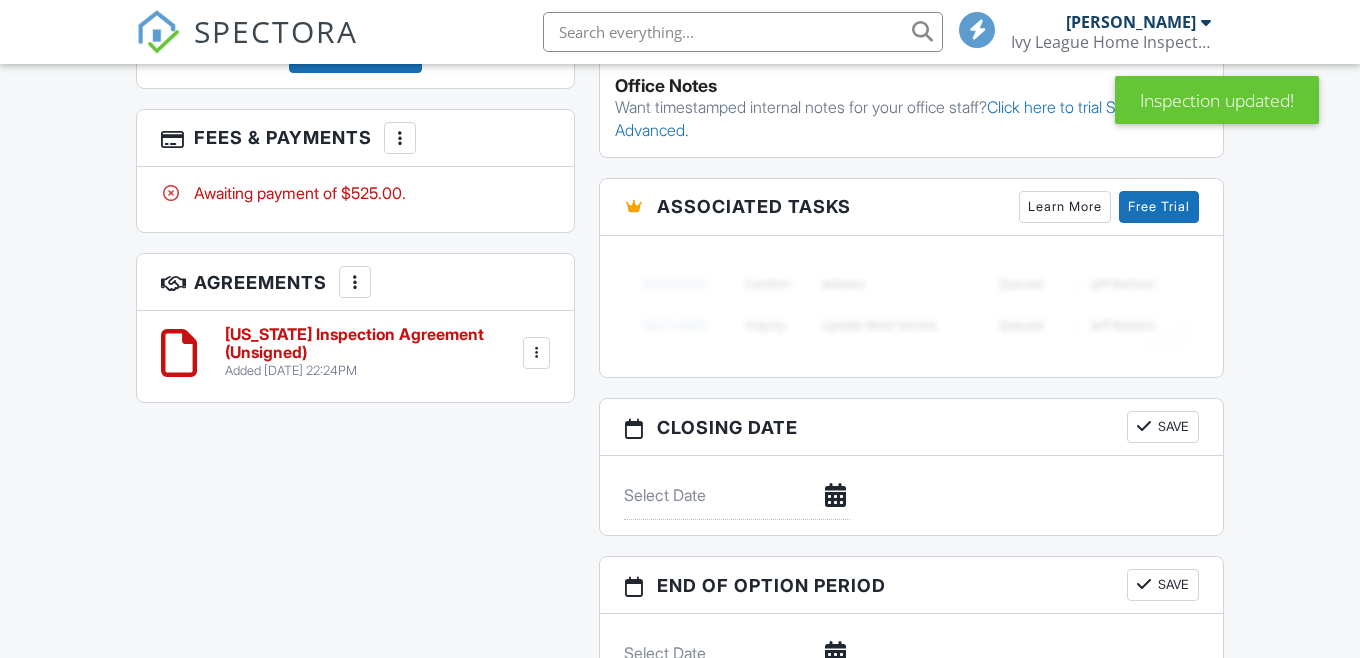 click on "Texas Inspection Agreement
(Unsigned)" at bounding box center (372, 343) 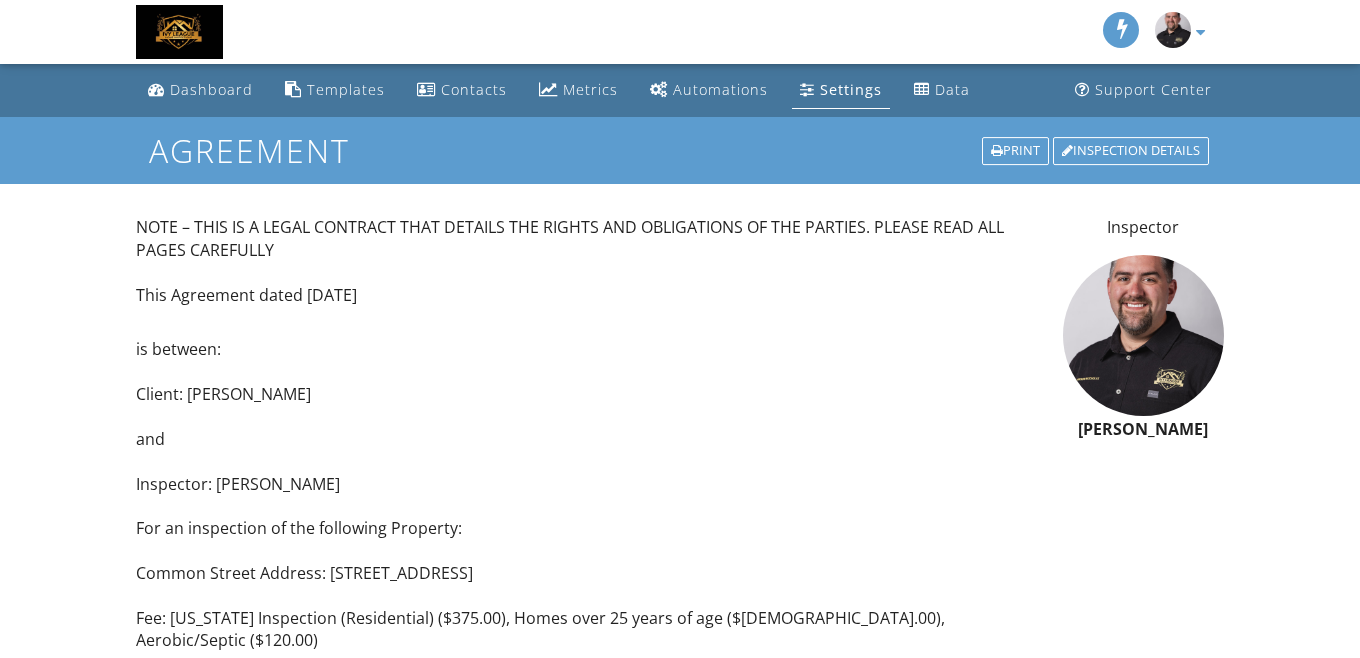 scroll, scrollTop: 0, scrollLeft: 0, axis: both 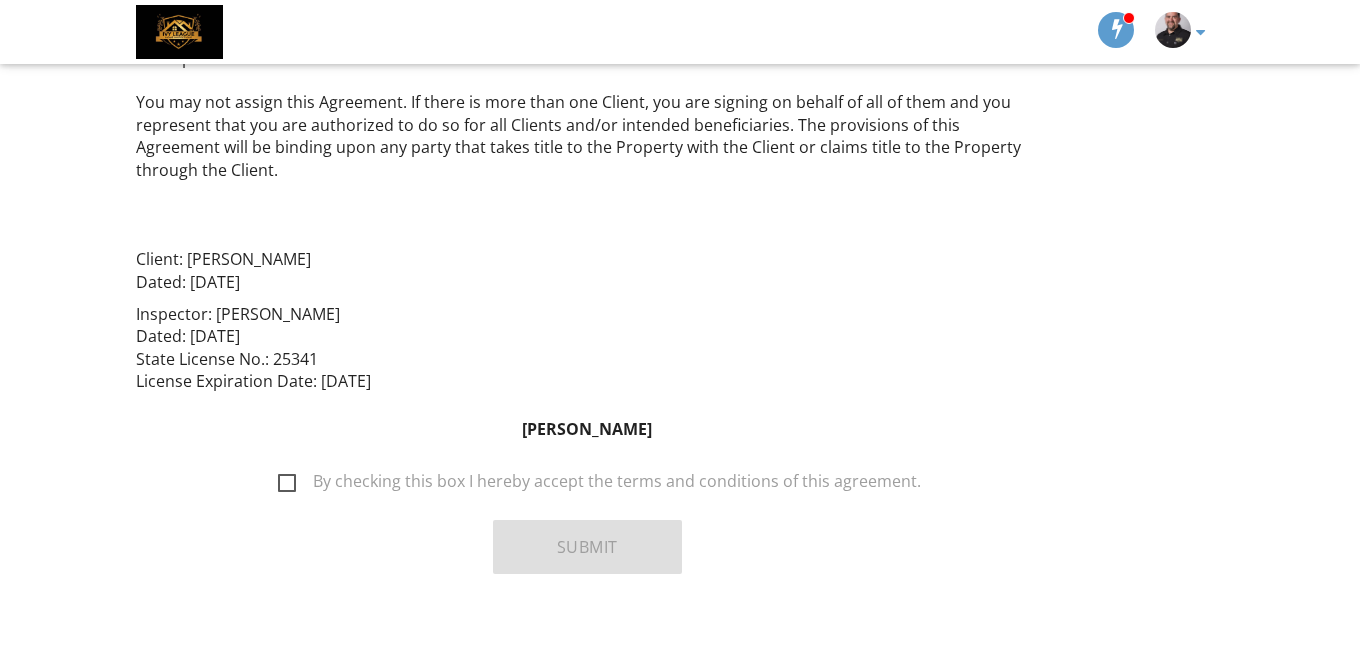 click on "By checking this box I hereby accept the terms and conditions of this agreement." at bounding box center (599, 484) 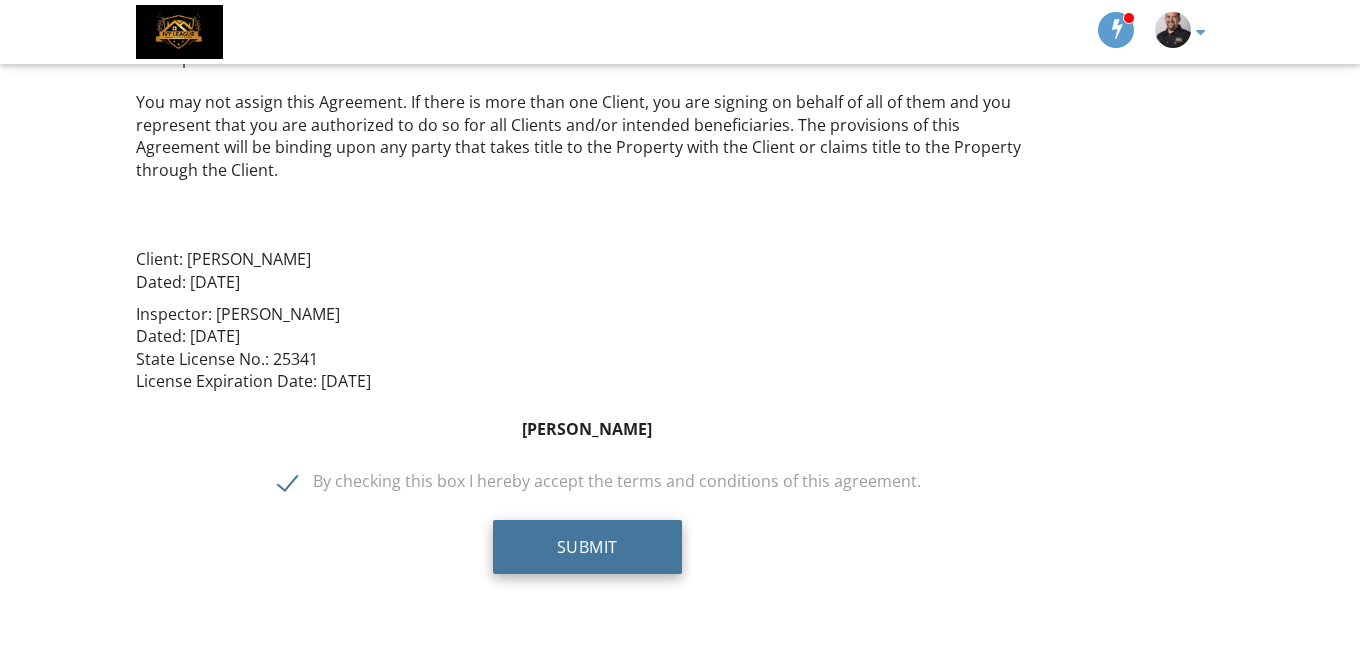 click on "Submit" at bounding box center (587, 547) 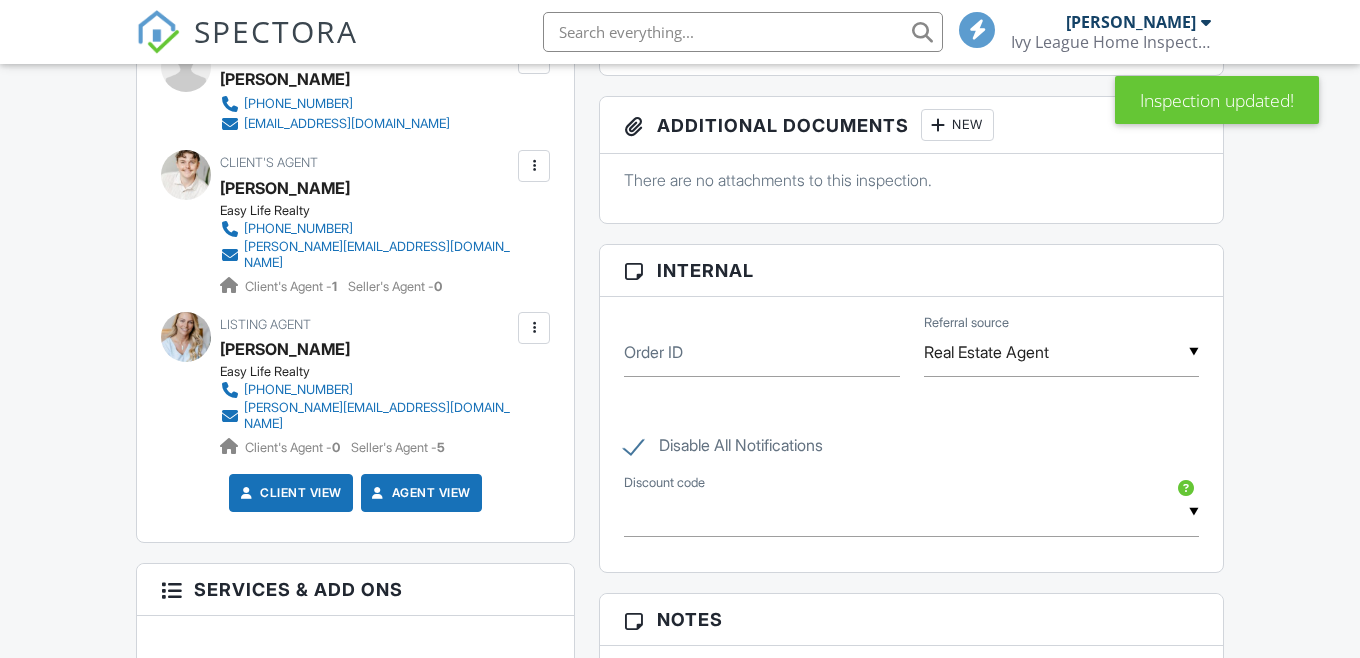 scroll, scrollTop: 362, scrollLeft: 0, axis: vertical 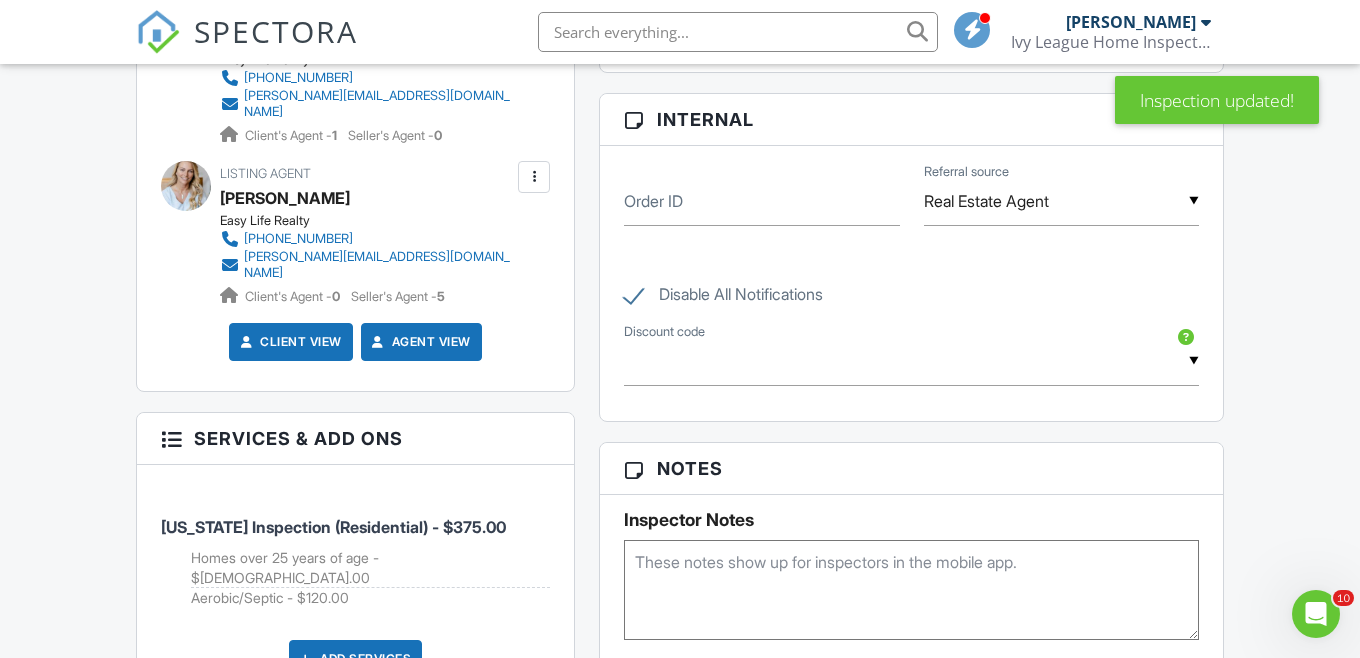 click on "Disable All Notifications" at bounding box center (723, 297) 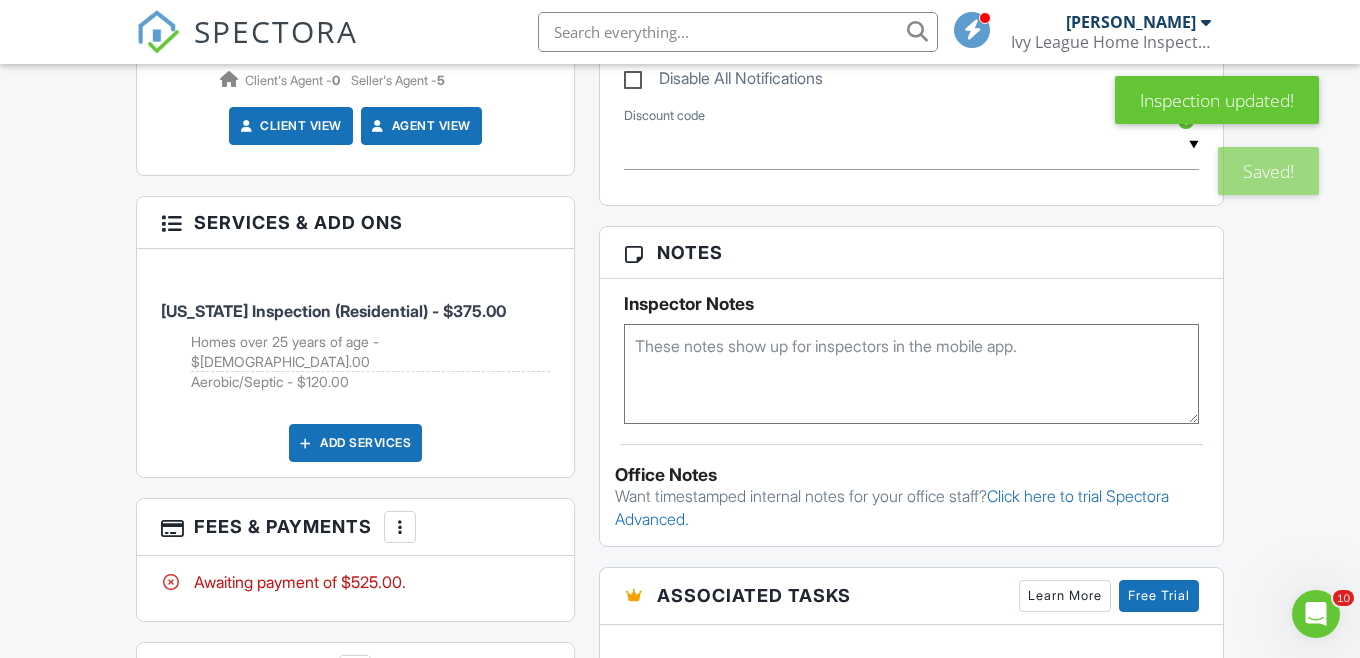 scroll, scrollTop: 917, scrollLeft: 0, axis: vertical 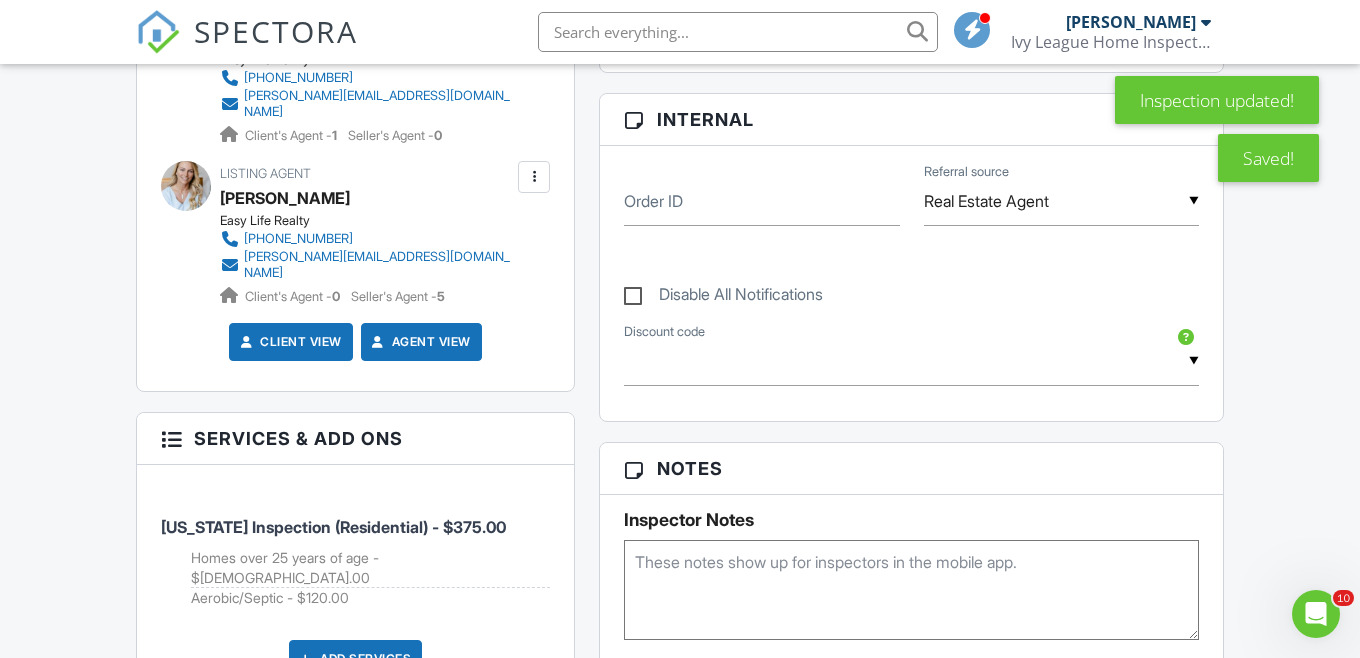 click on "Reports
Locked
Attach
New
(Untitled report)
TREC REI 7-6 Ivy League Home Inspections
Edit
View
TREC REI 7-6 Ivy League Home Inspections
This report will be built from your template on [DATE]  3:00am
Quick Publish
Copy
Build Now
[GEOGRAPHIC_DATA]
Publish All
Checking report completion
Publish report?
Before publishing from the web, click "Preview/Publish" in the Report Editor to save your changes ( don't know where that is? ). If this is not clicked, your latest changes may not appear in the report.
This will make this report available to your client and/or agent. It will not send out a notification.
To send an email, use 'Publish All' below or jump into the report and use the 'Publish' button there.
Cancel
Publish
Share archived report
To
Subject
Text
Inline Style XLarge" at bounding box center (911, 494) 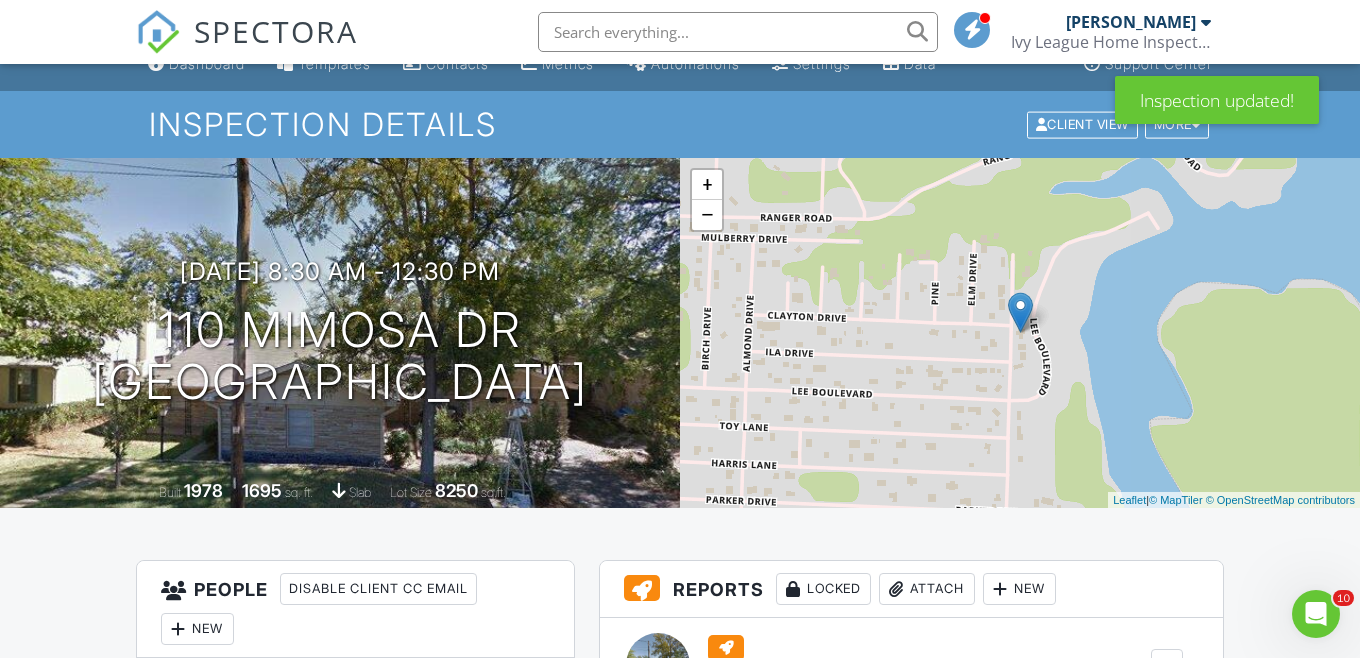 scroll, scrollTop: 0, scrollLeft: 0, axis: both 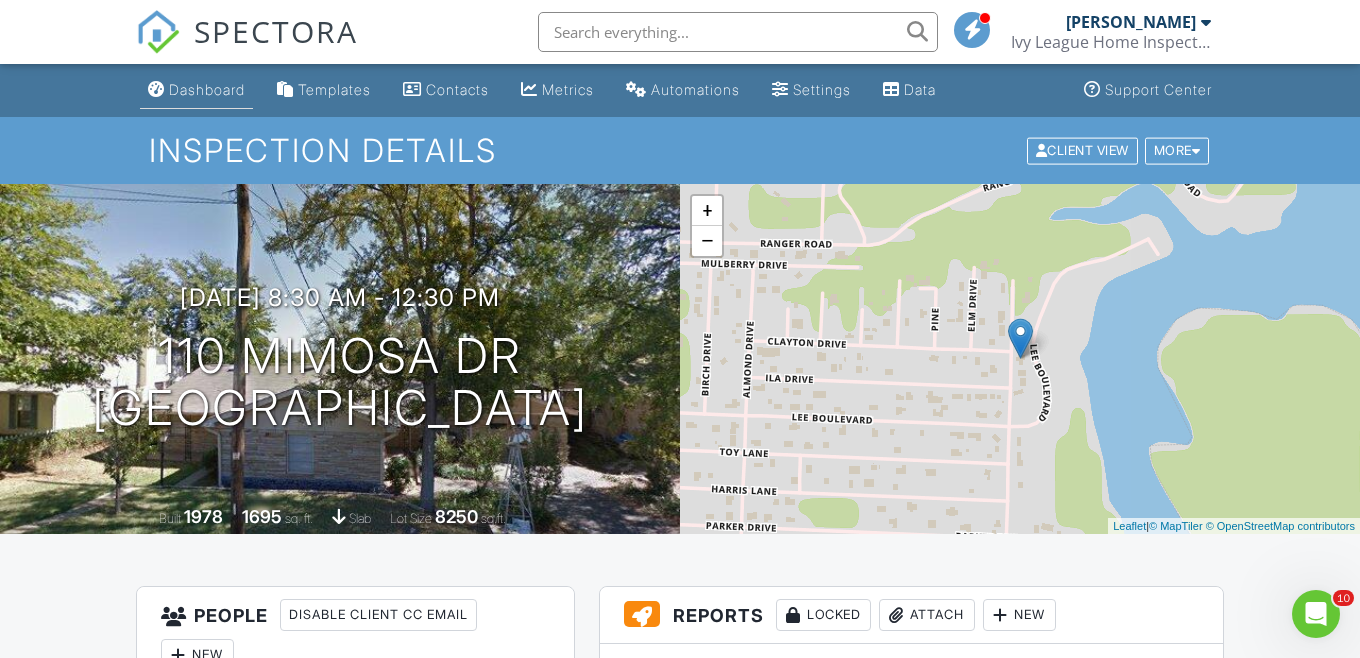 click on "Dashboard" at bounding box center (207, 89) 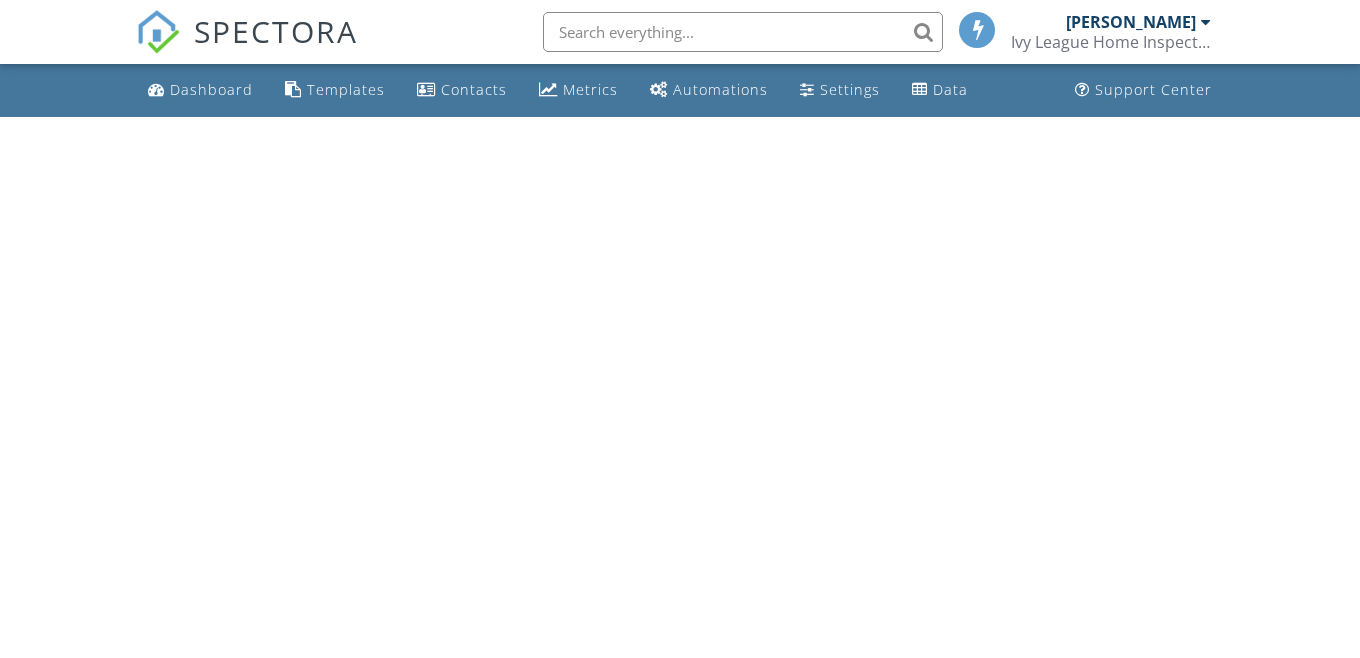 scroll, scrollTop: 0, scrollLeft: 0, axis: both 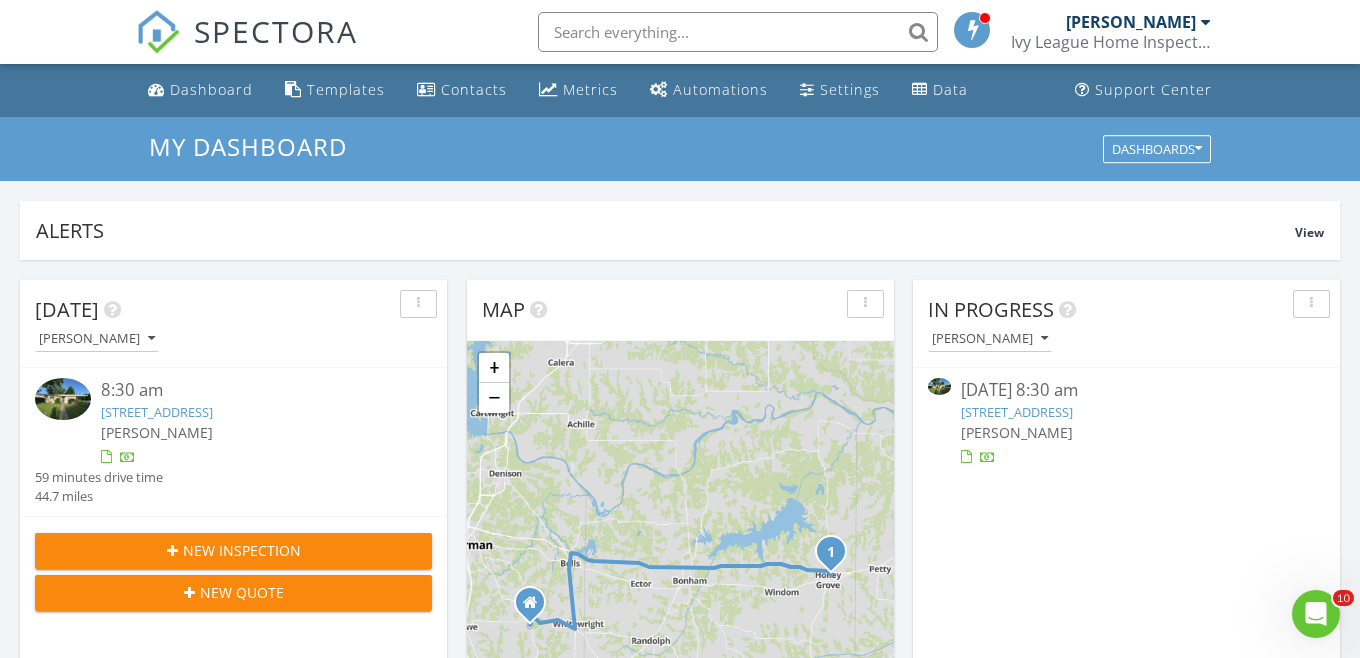 click on "1503 14th St, Honey Grove, TX 75446" at bounding box center [1017, 412] 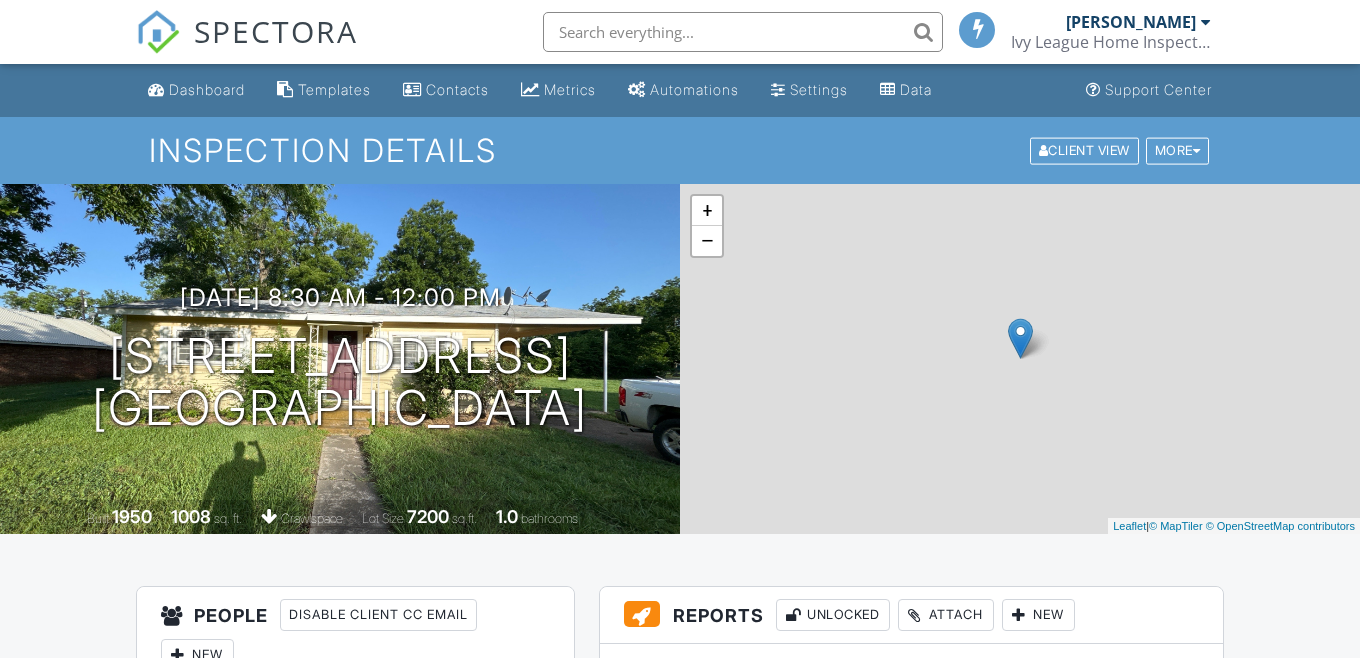 scroll, scrollTop: 0, scrollLeft: 0, axis: both 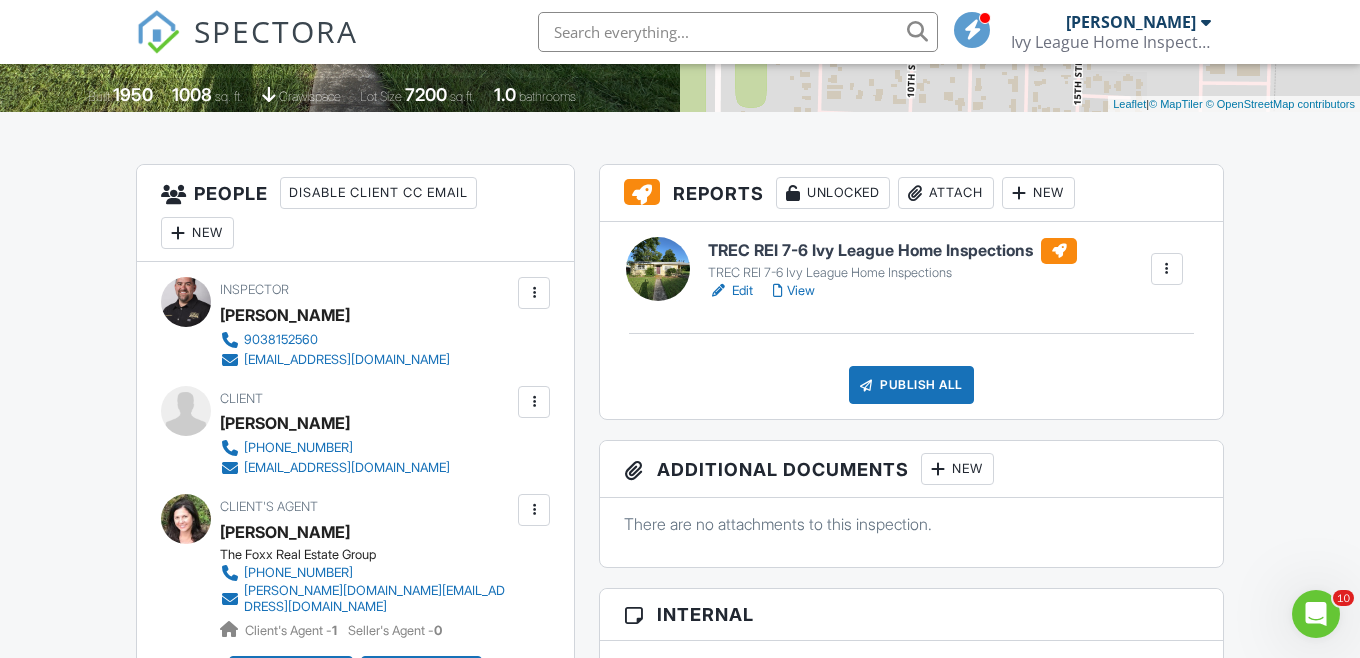 click on "Edit" at bounding box center (730, 291) 